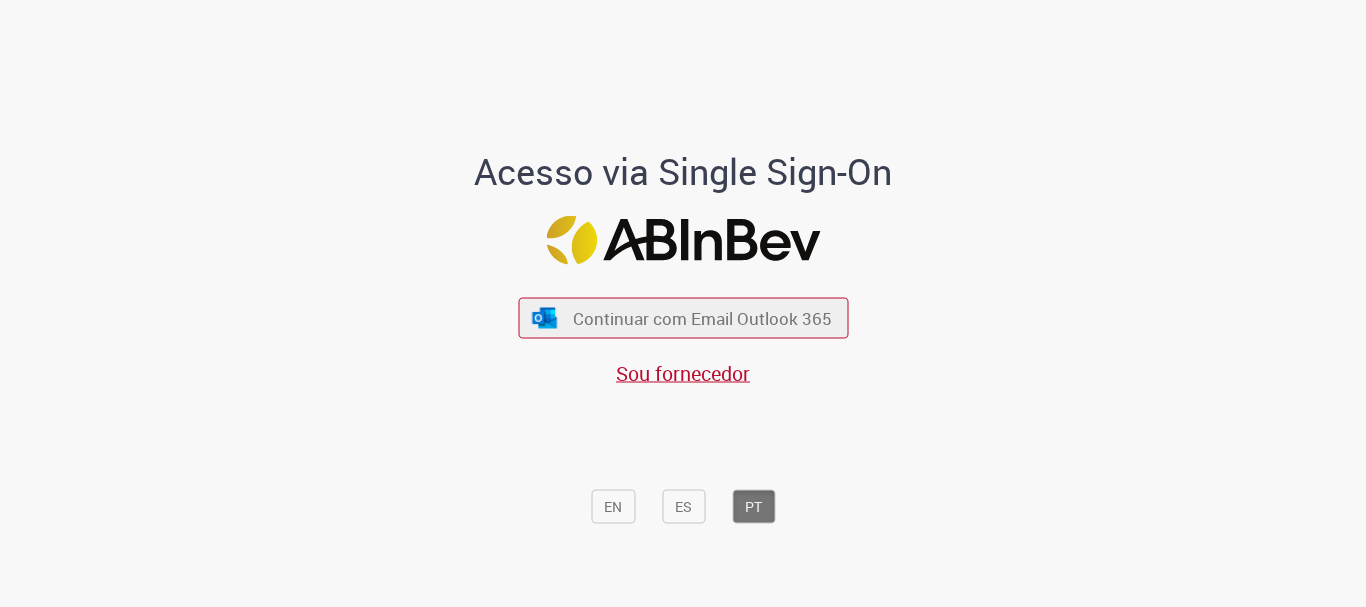 scroll, scrollTop: 0, scrollLeft: 0, axis: both 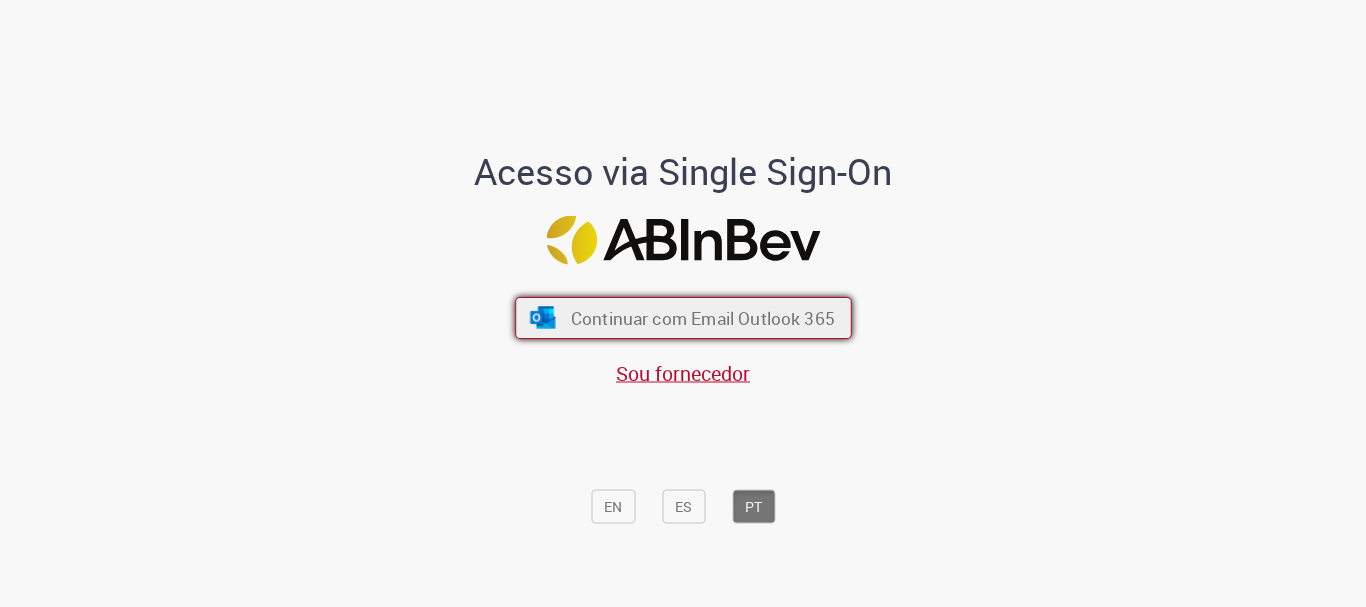 click on "Continuar com Email Outlook 365" at bounding box center [702, 318] 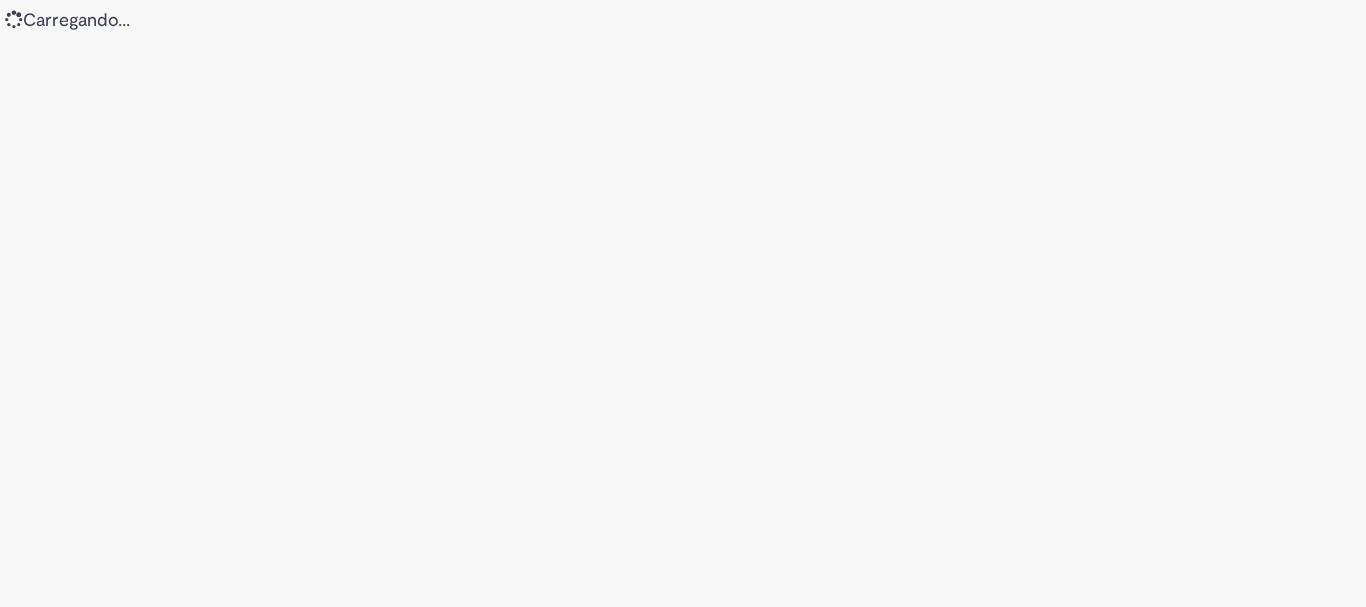 scroll, scrollTop: 0, scrollLeft: 0, axis: both 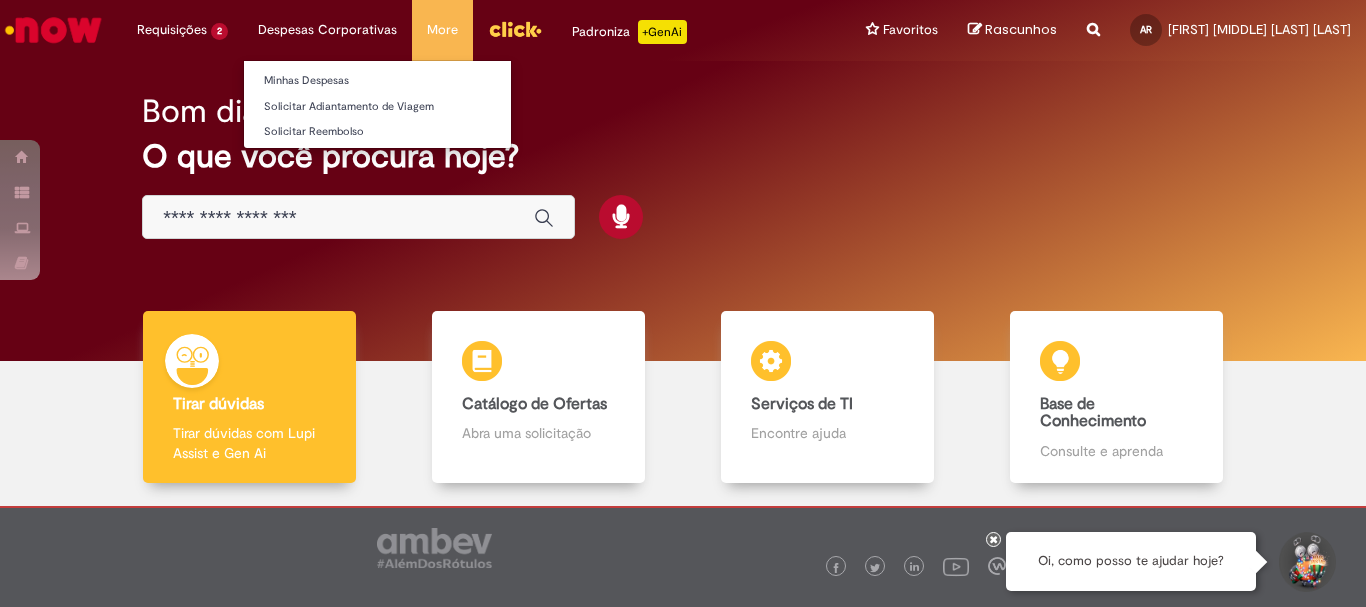 click on "Despesas Corporativas
Minhas Despesas
Solicitar Adiantamento de Viagem
Solicitar Reembolso" at bounding box center (182, 30) 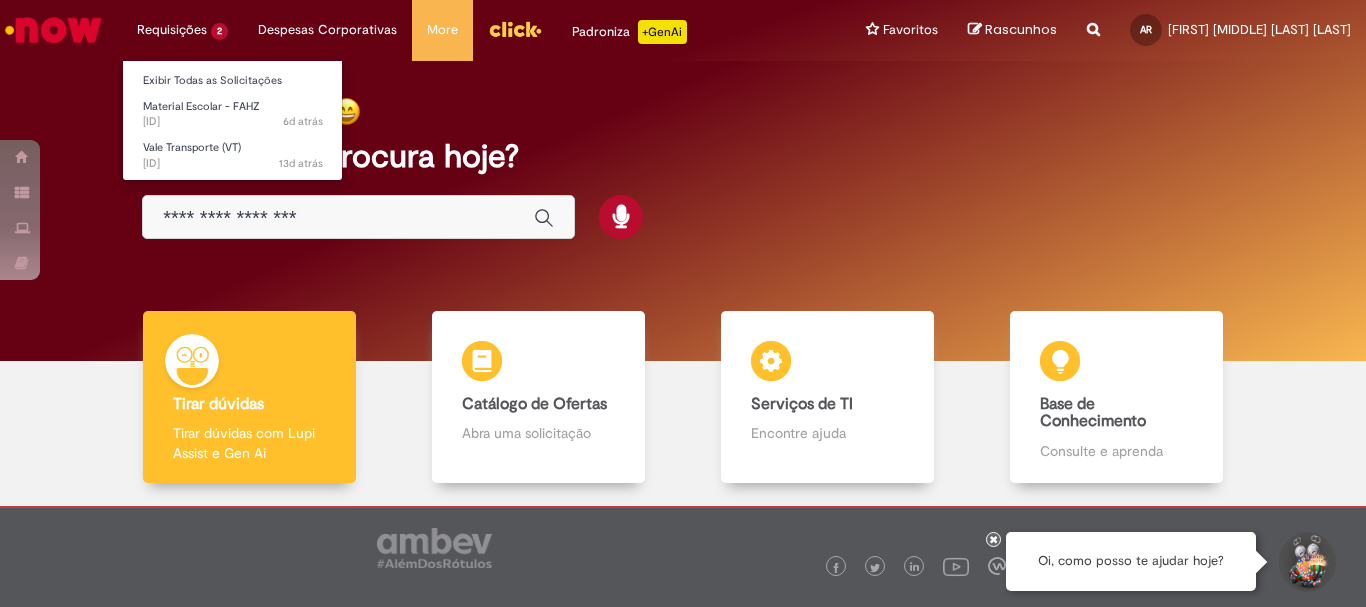 click on "Requisições   2
Exibir Todas as Solicitações
Material Escolar - FAHZ
6d atrás 6 dias atrás  R13336123
Vale Transporte (VT)
13d atrás 13 dias atrás  R13316228" at bounding box center [182, 30] 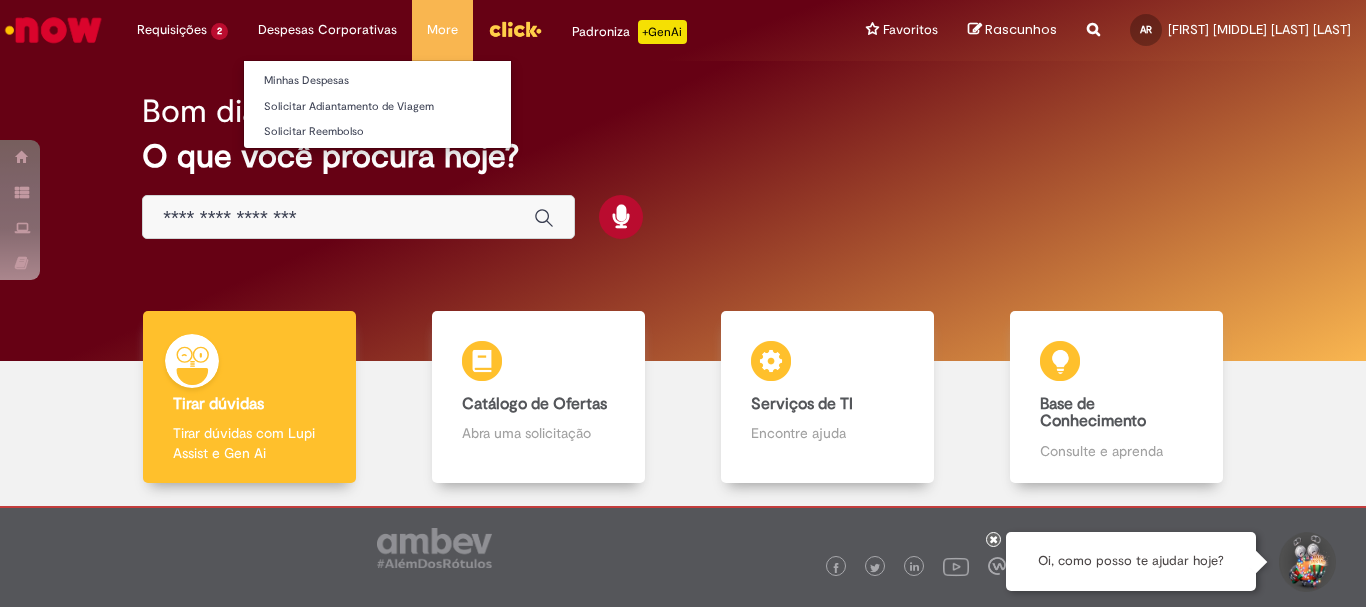 click on "Despesas Corporativas
Minhas Despesas
Solicitar Adiantamento de Viagem
Solicitar Reembolso" at bounding box center [182, 30] 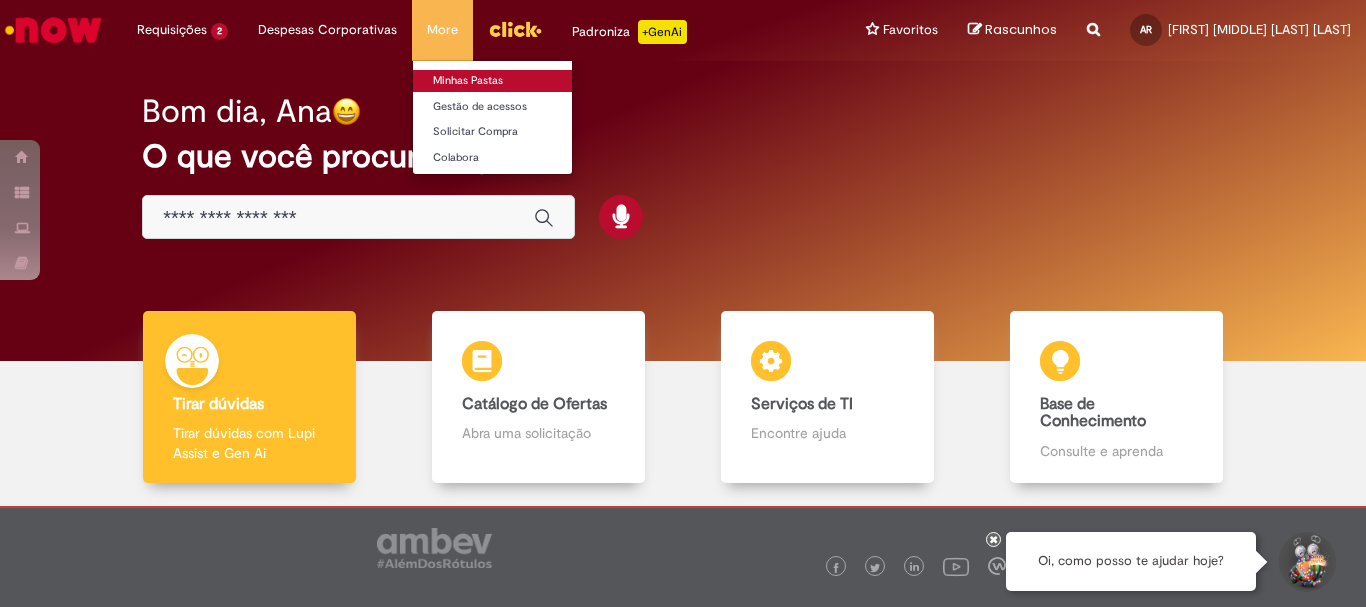click on "Minhas Pastas" at bounding box center [523, 81] 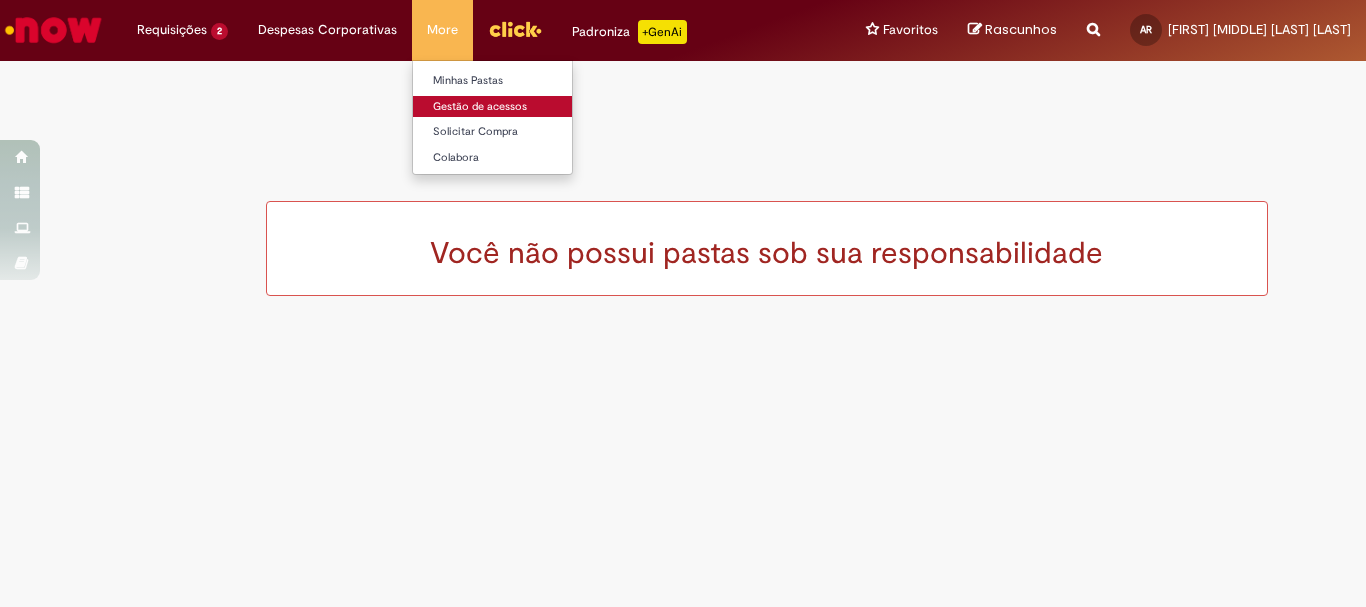 click on "Gestão de acessos" at bounding box center (523, 107) 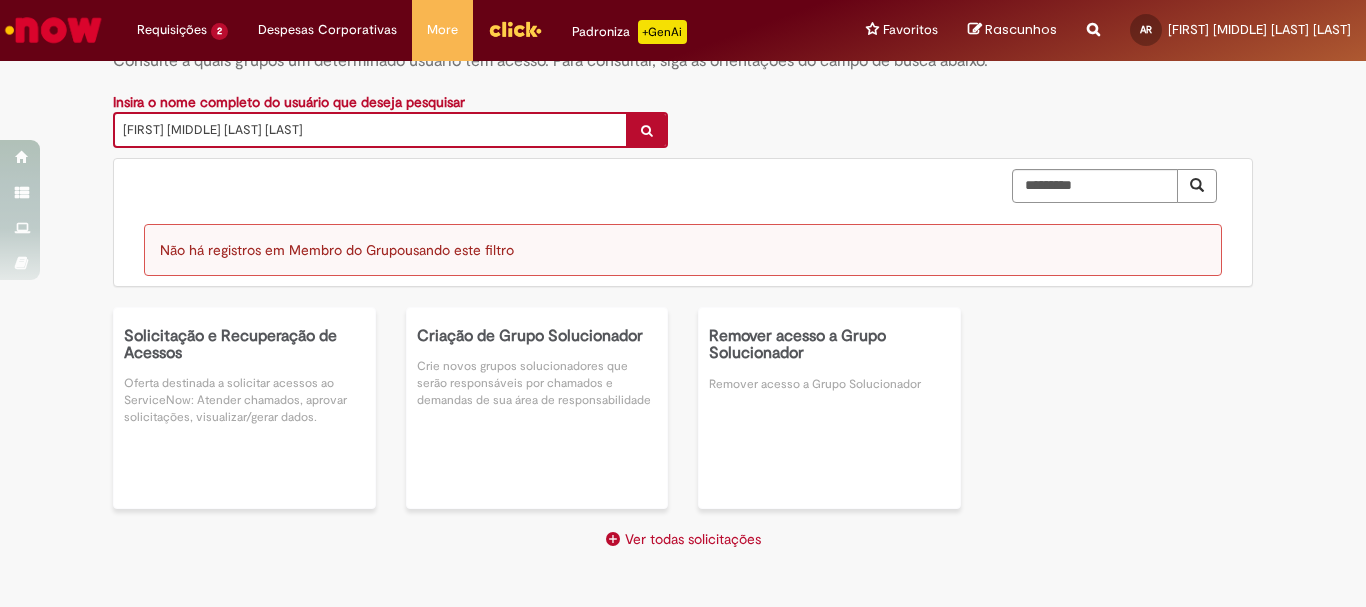 scroll, scrollTop: 0, scrollLeft: 0, axis: both 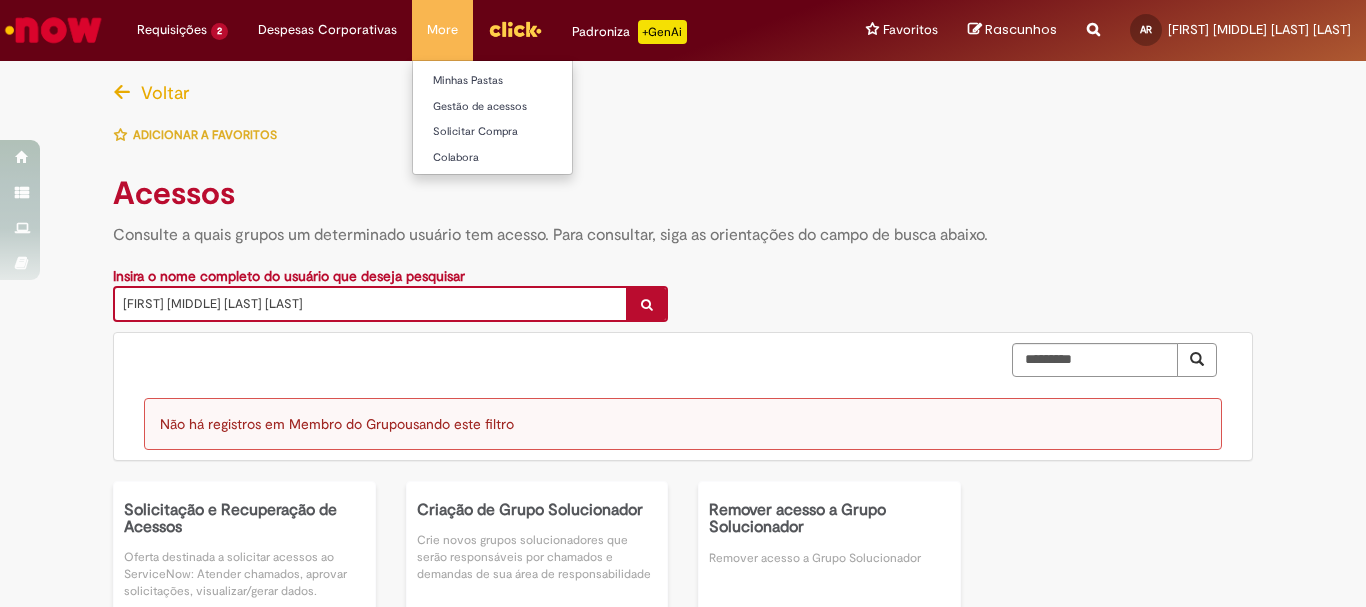 click on "More
Minhas Pastas
Gestão de acessos
Solicitar Compra
Colabora" at bounding box center [442, 30] 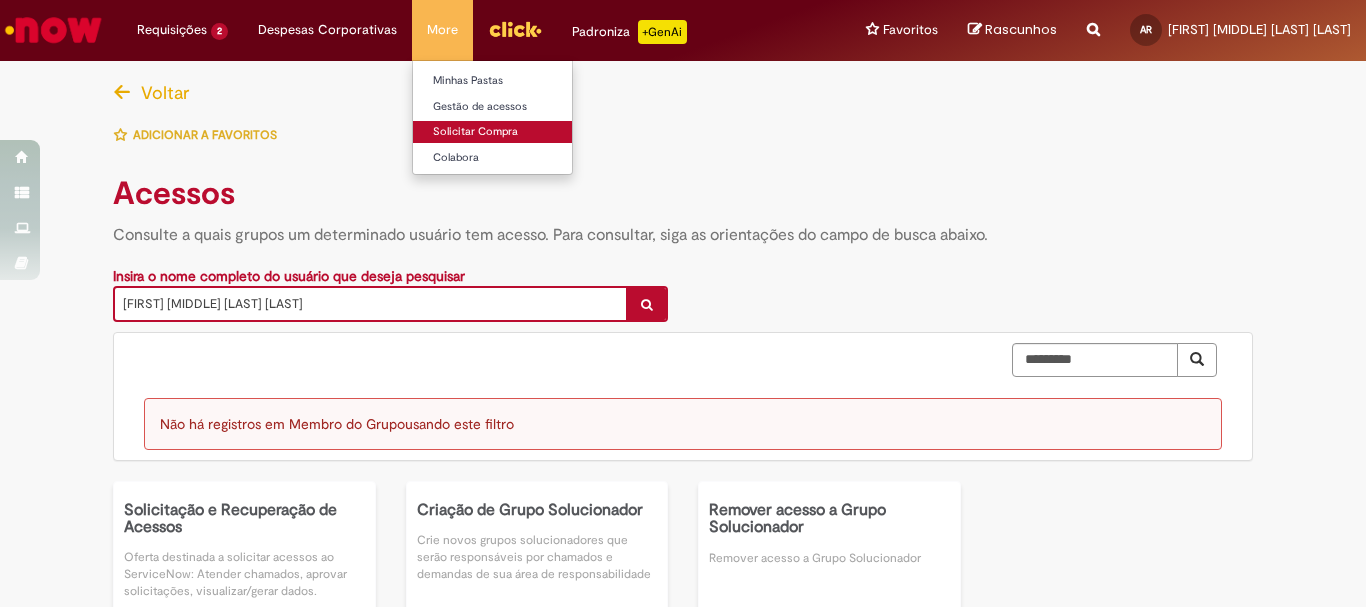 click on "Solicitar Compra" at bounding box center [523, 132] 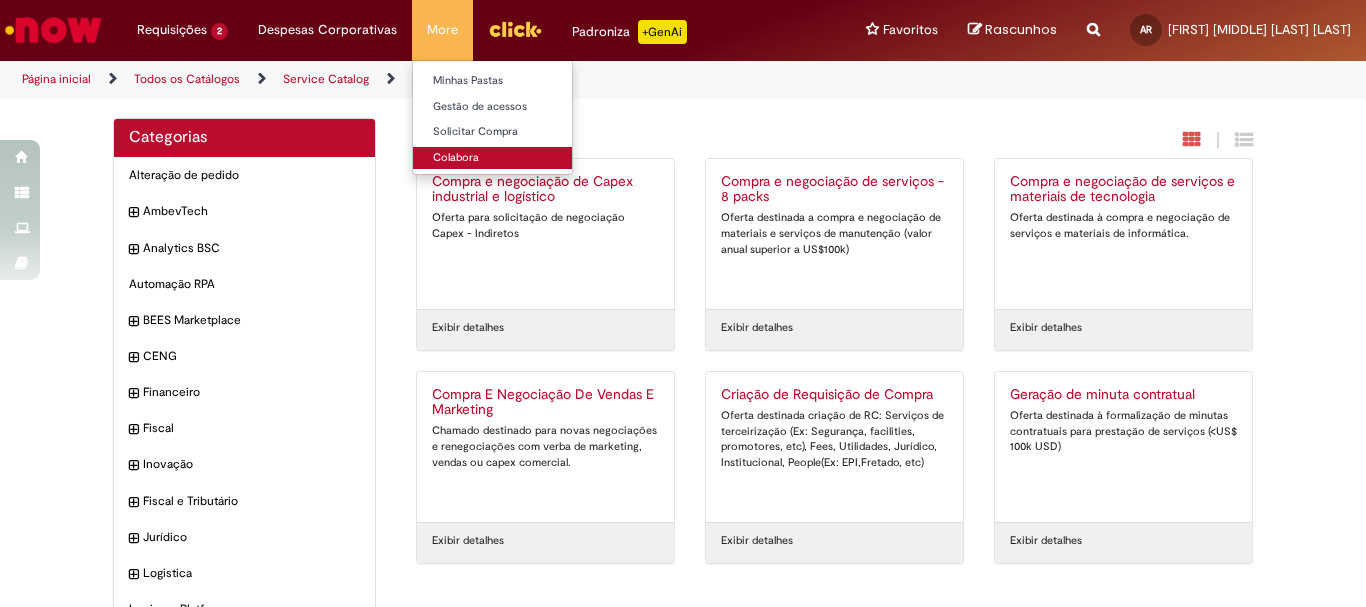 click on "Colabora" at bounding box center [523, 158] 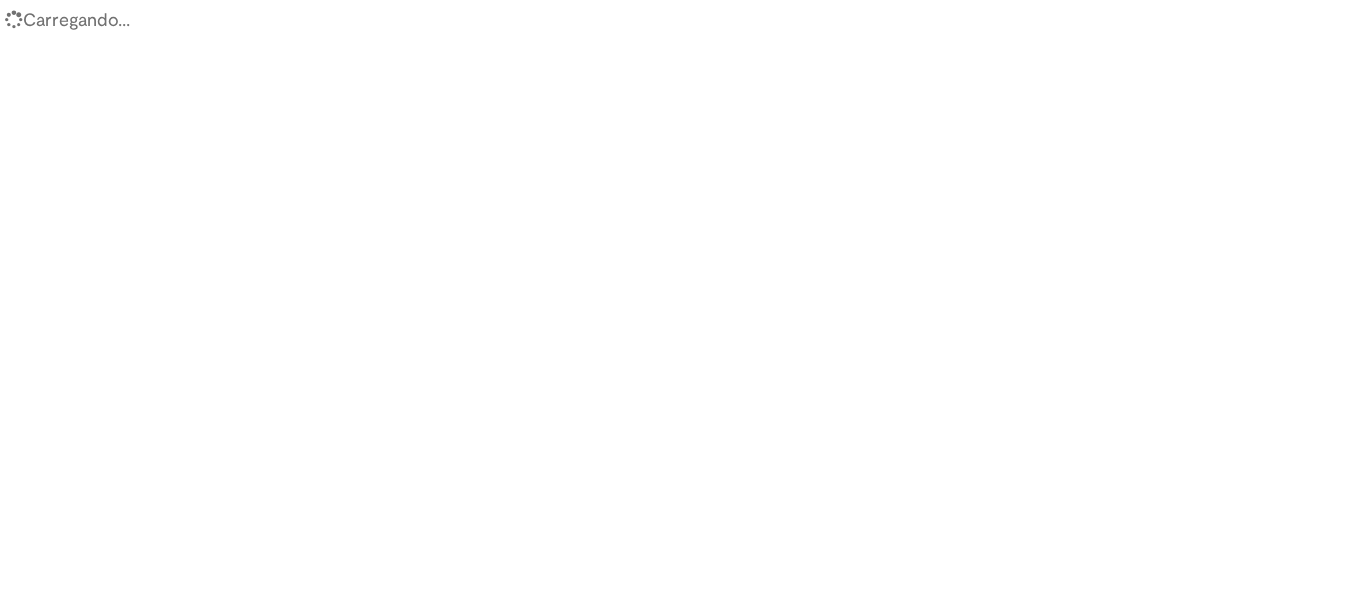 scroll, scrollTop: 0, scrollLeft: 0, axis: both 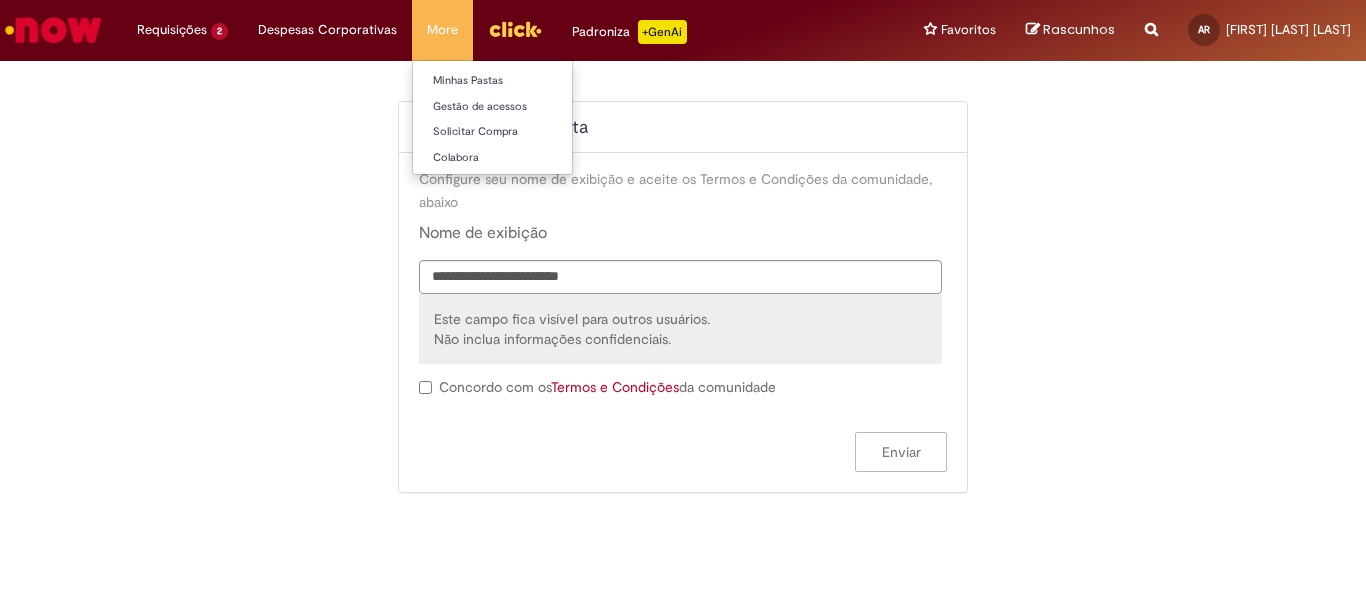 click on "Solicitar Compra" at bounding box center (523, 132) 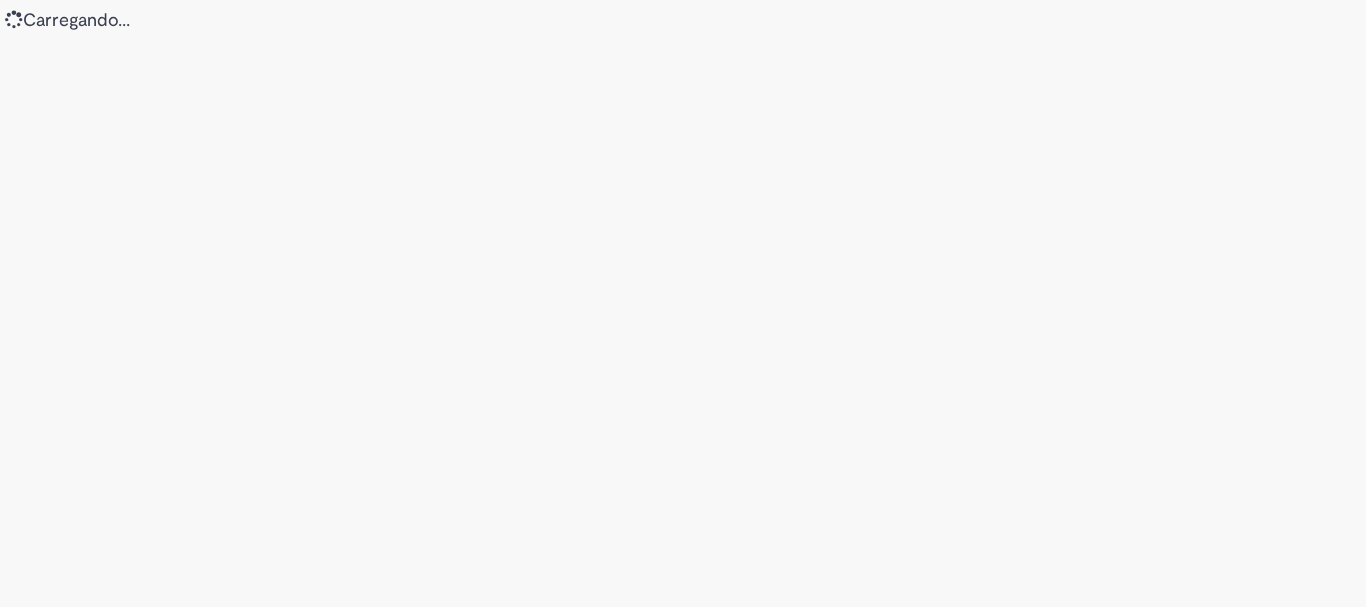 scroll, scrollTop: 0, scrollLeft: 0, axis: both 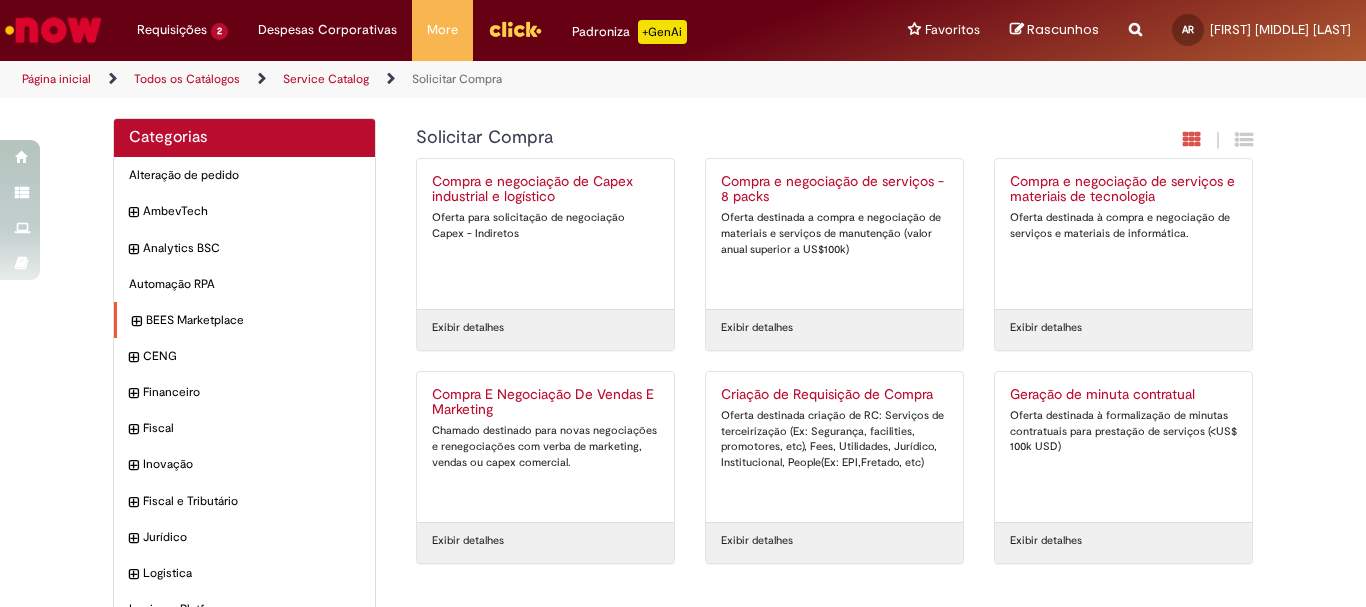 click on "BEES Marketplace
Itens" at bounding box center (244, 320) 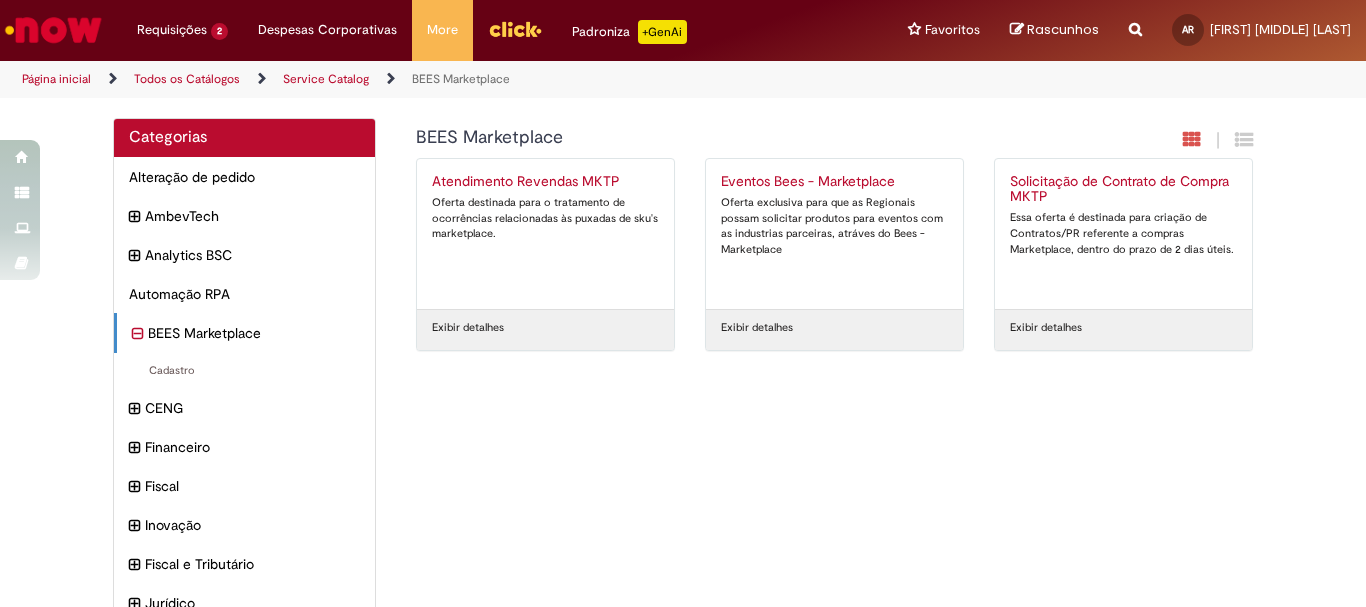 click on "Página inicial" at bounding box center (56, 79) 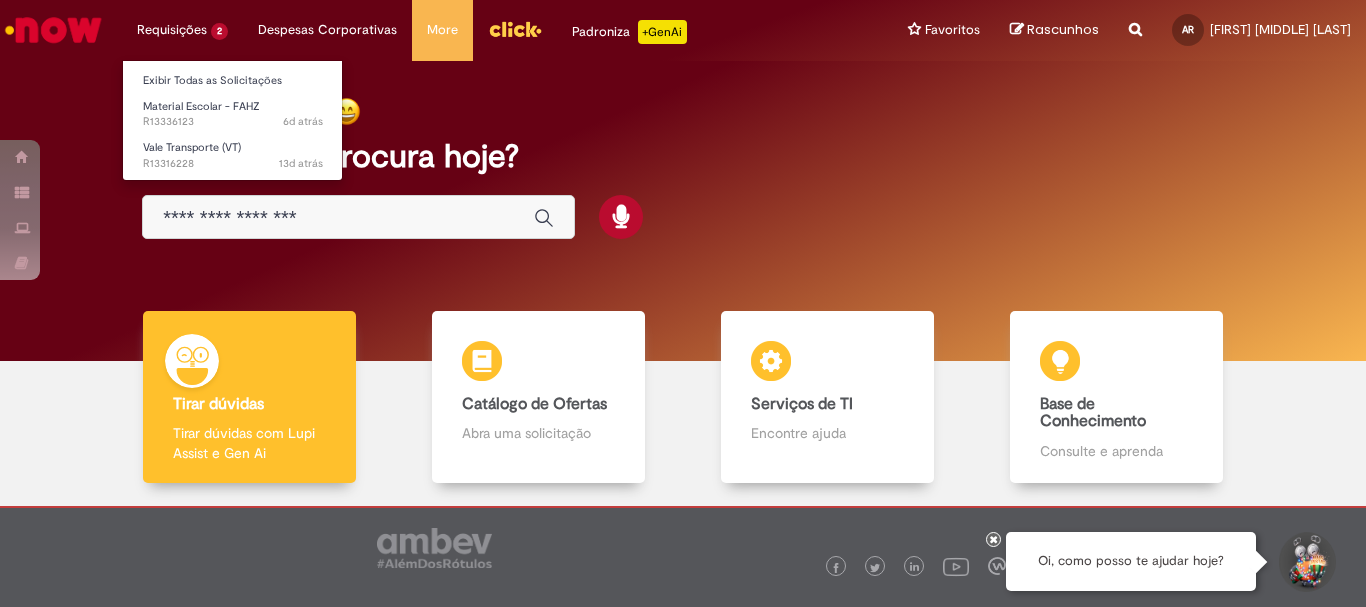 click on "Requisições   2
Exibir Todas as Solicitações
Material Escolar - FAHZ
6d atrás 6 dias atrás  R13336123
Vale Transporte (VT)
13d atrás 13 dias atrás  R13316228" at bounding box center [182, 30] 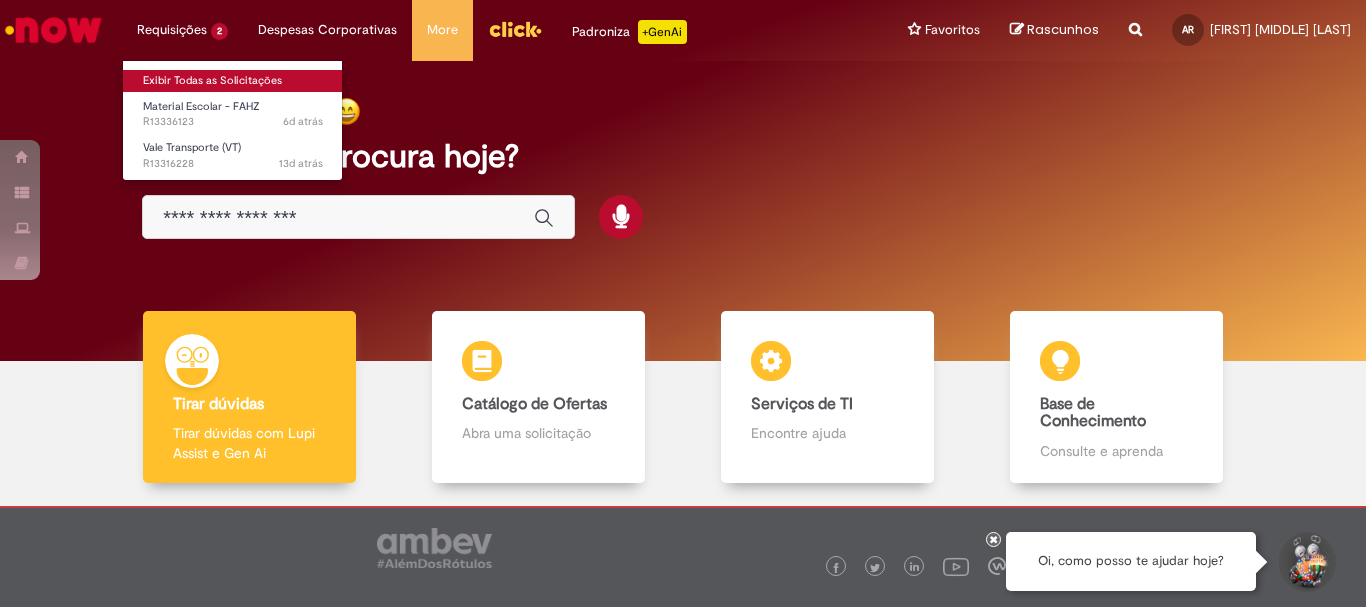 click on "Exibir Todas as Solicitações" at bounding box center (233, 81) 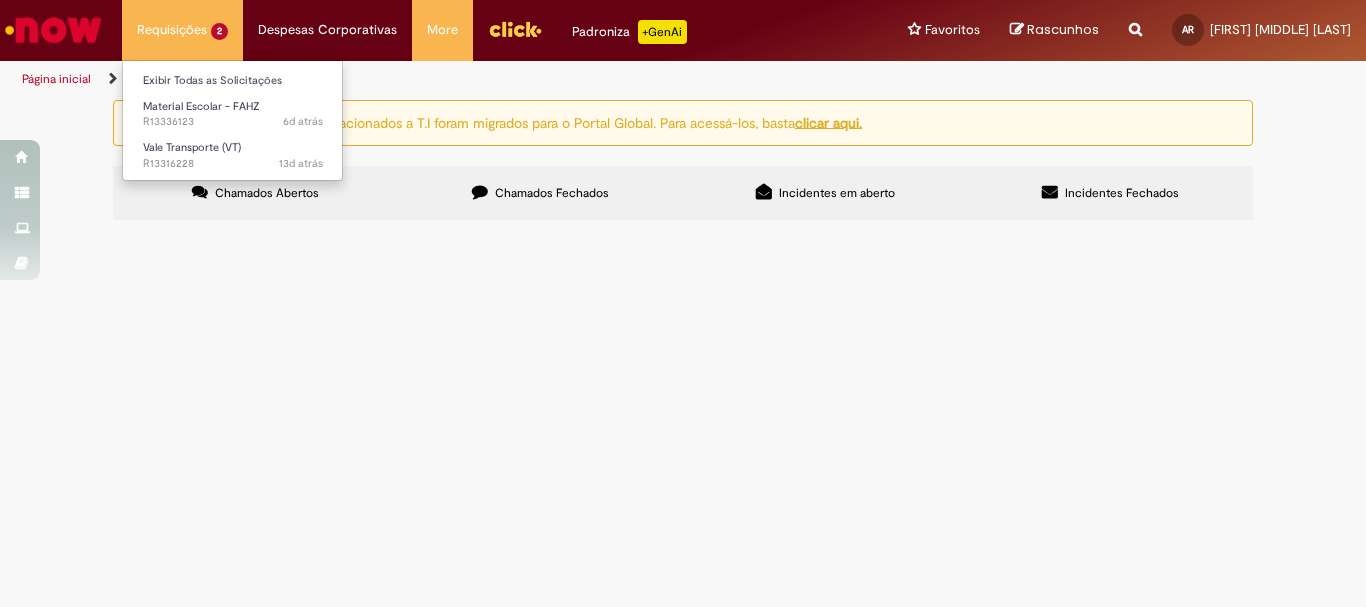 click on "Requisições   2
Exibir Todas as Solicitações
Material Escolar - FAHZ
6d atrás 6 dias atrás  R13336123
Vale Transporte (VT)
13d atrás 13 dias atrás  R13316228" at bounding box center [182, 30] 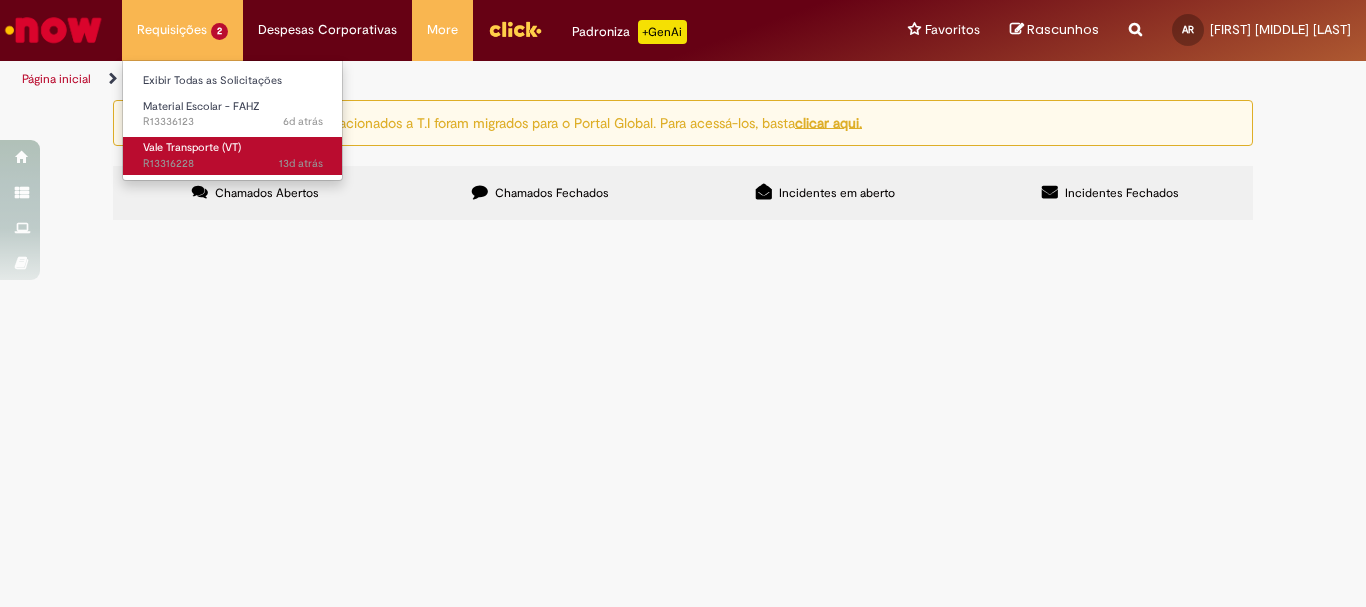 click on "13d atrás 13 dias atrás  R13316228" at bounding box center (233, 164) 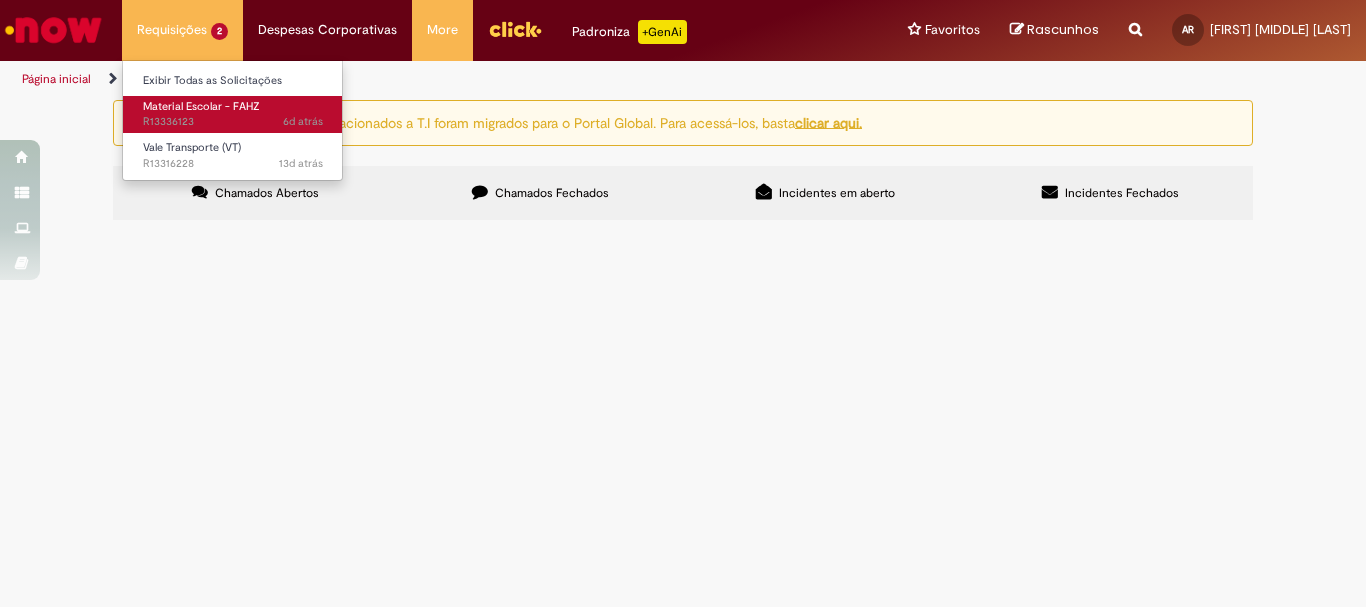 click on "Material Escolar - FAHZ" at bounding box center (201, 106) 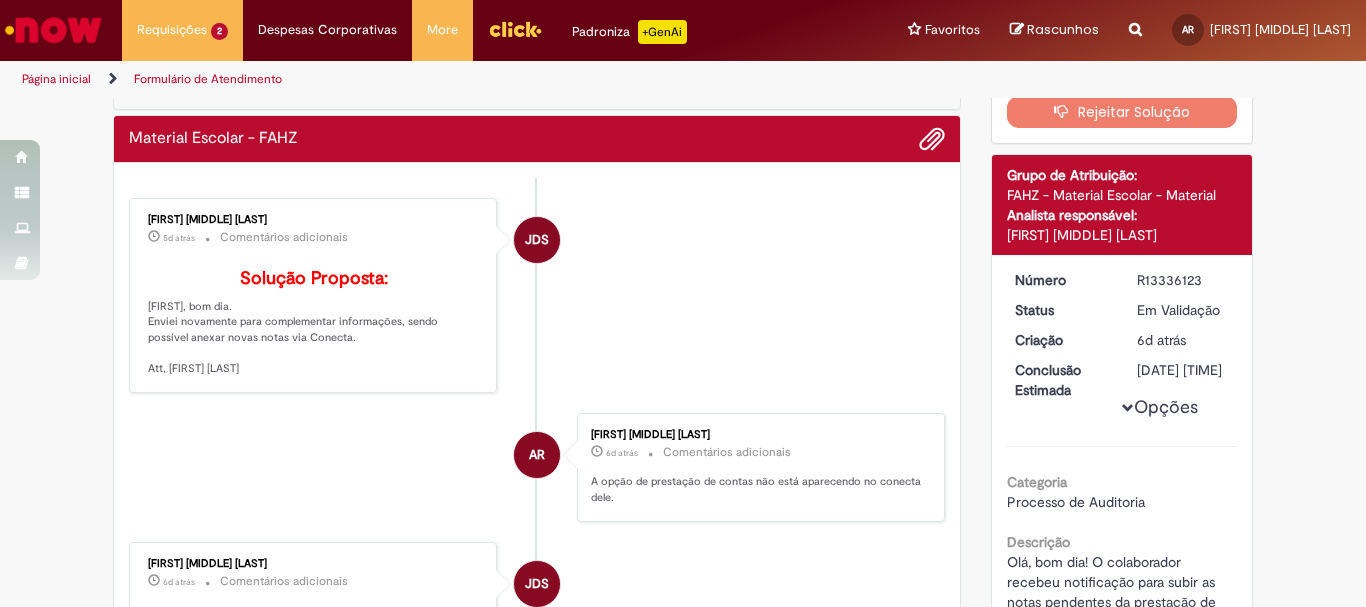 scroll, scrollTop: 0, scrollLeft: 0, axis: both 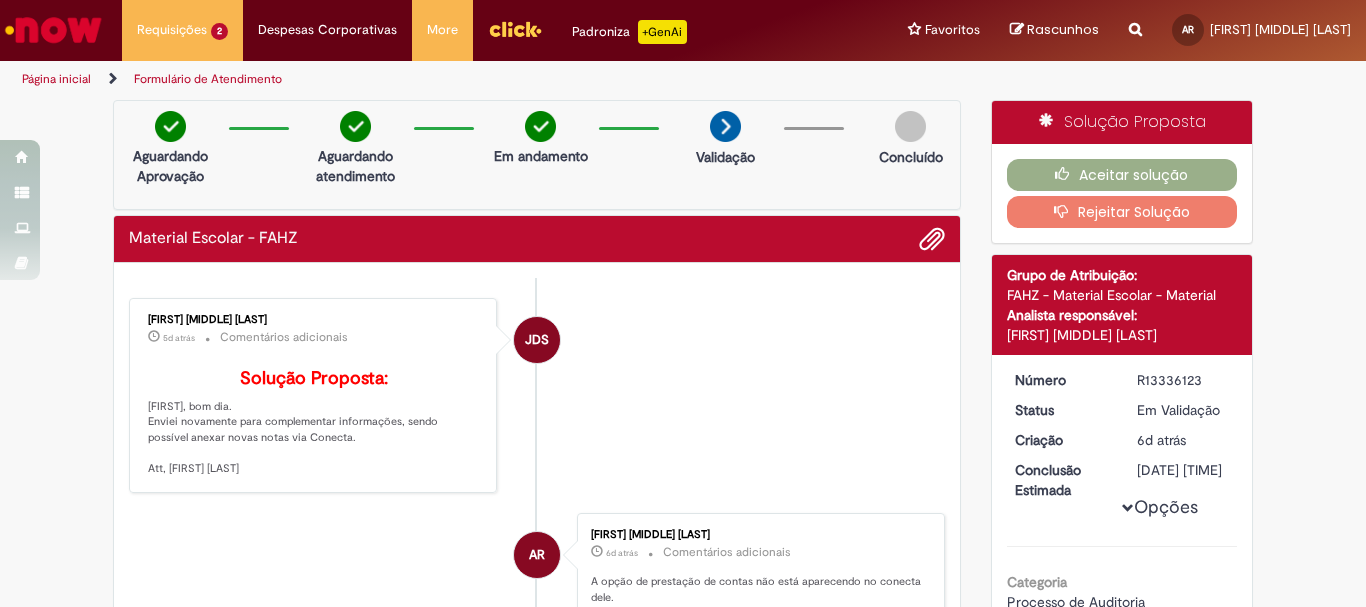 click at bounding box center [515, 29] 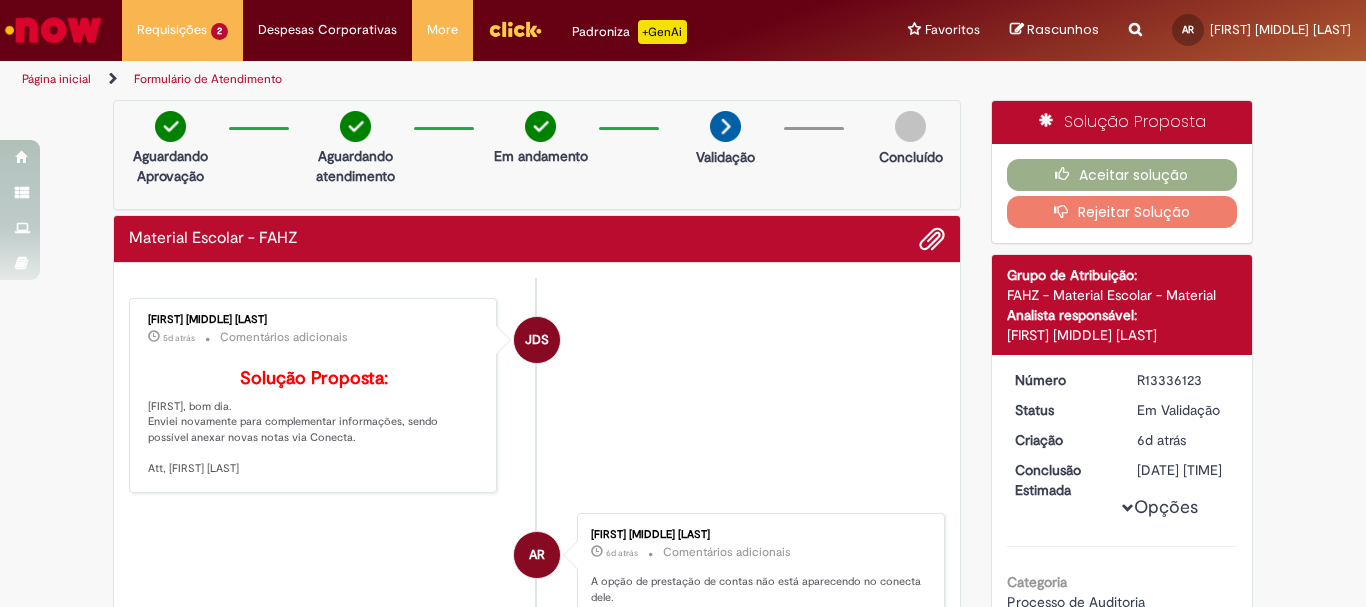 click on "Página inicial" at bounding box center [56, 79] 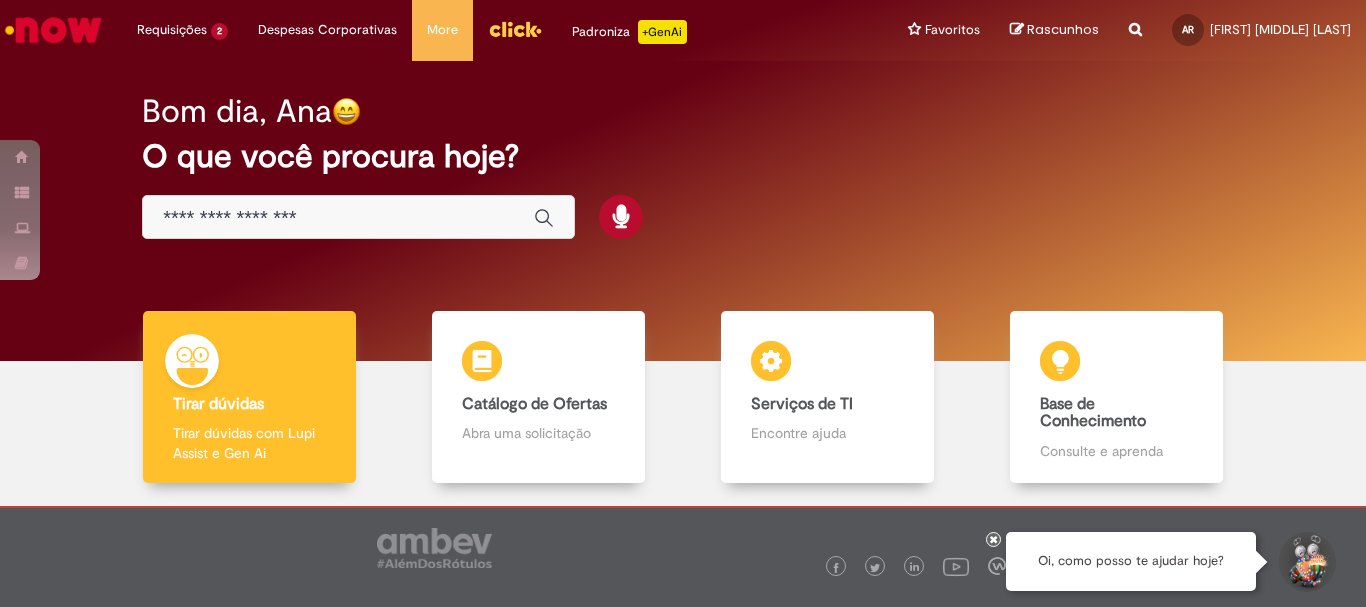 click on "Bom dia, Ana
O que você procura hoje?" at bounding box center (683, 167) 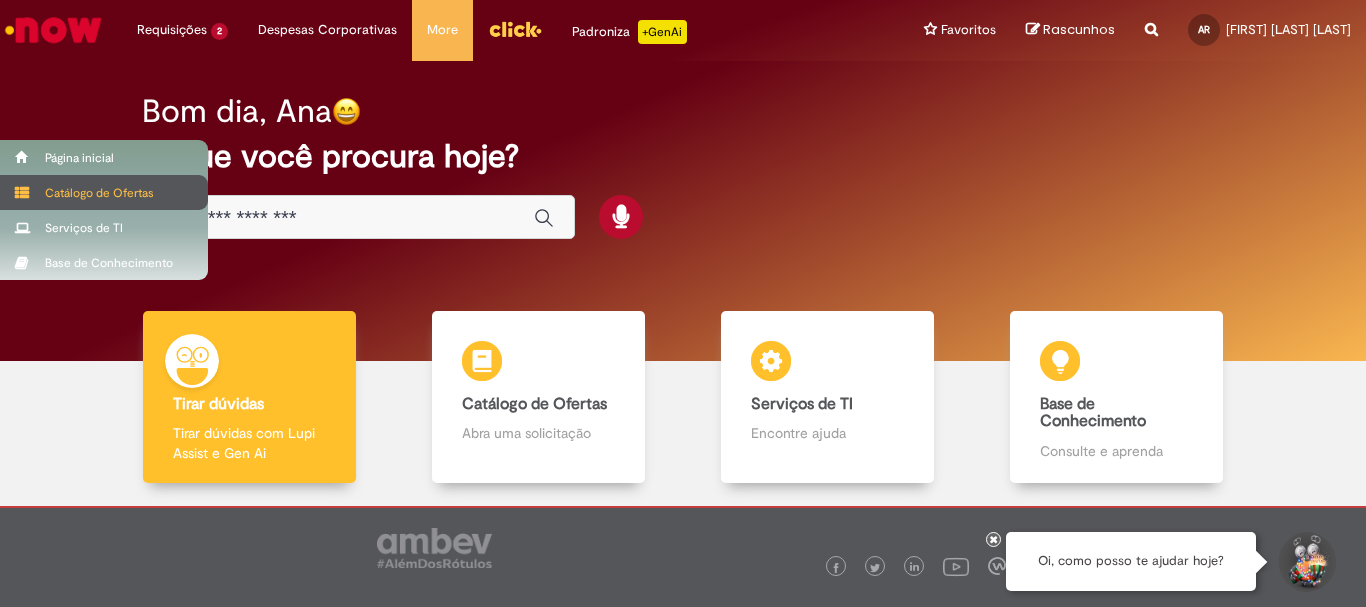 scroll, scrollTop: 0, scrollLeft: 0, axis: both 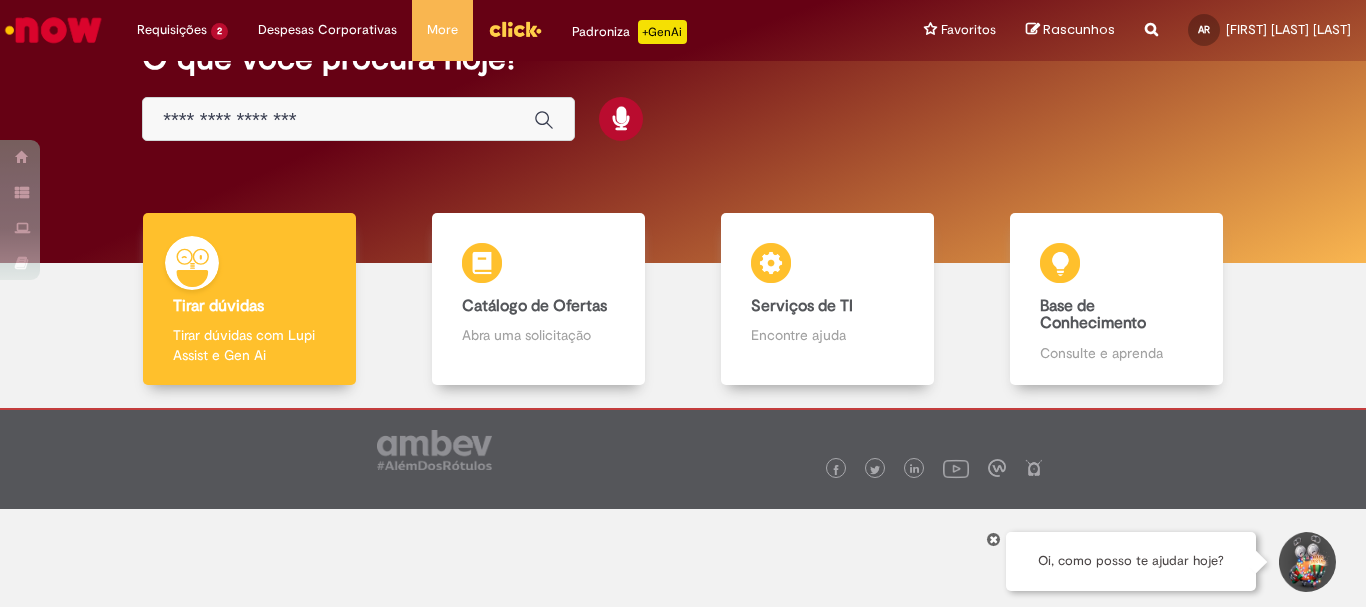 click at bounding box center (338, 120) 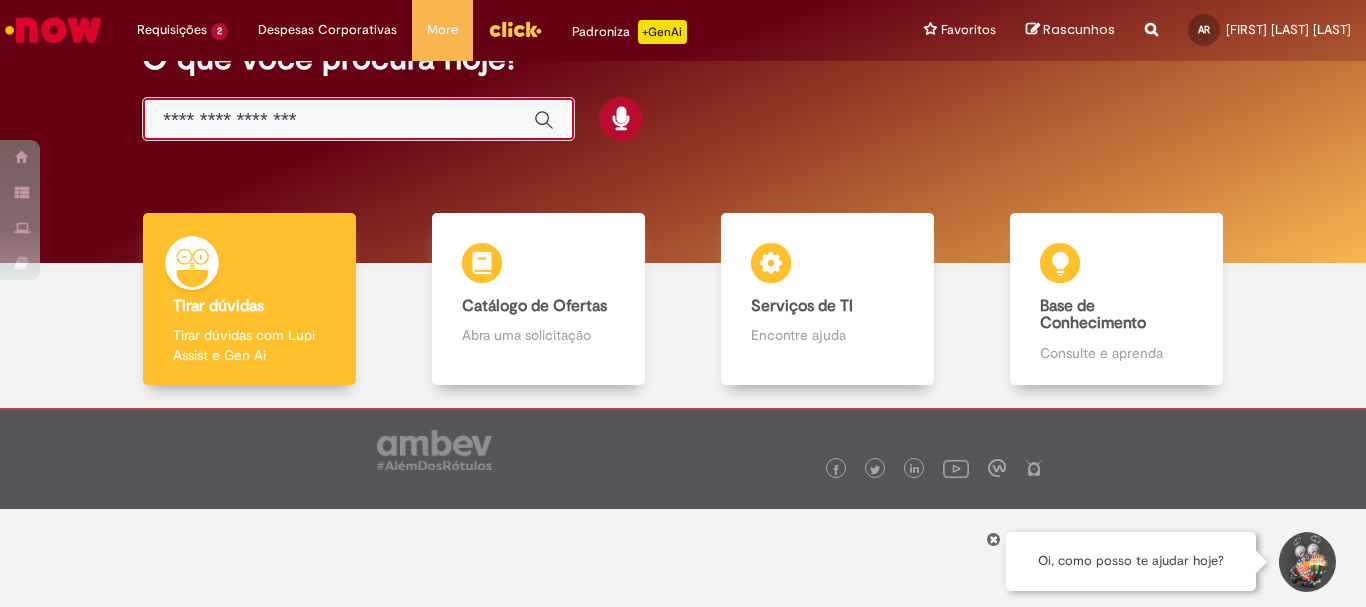 paste on "**********" 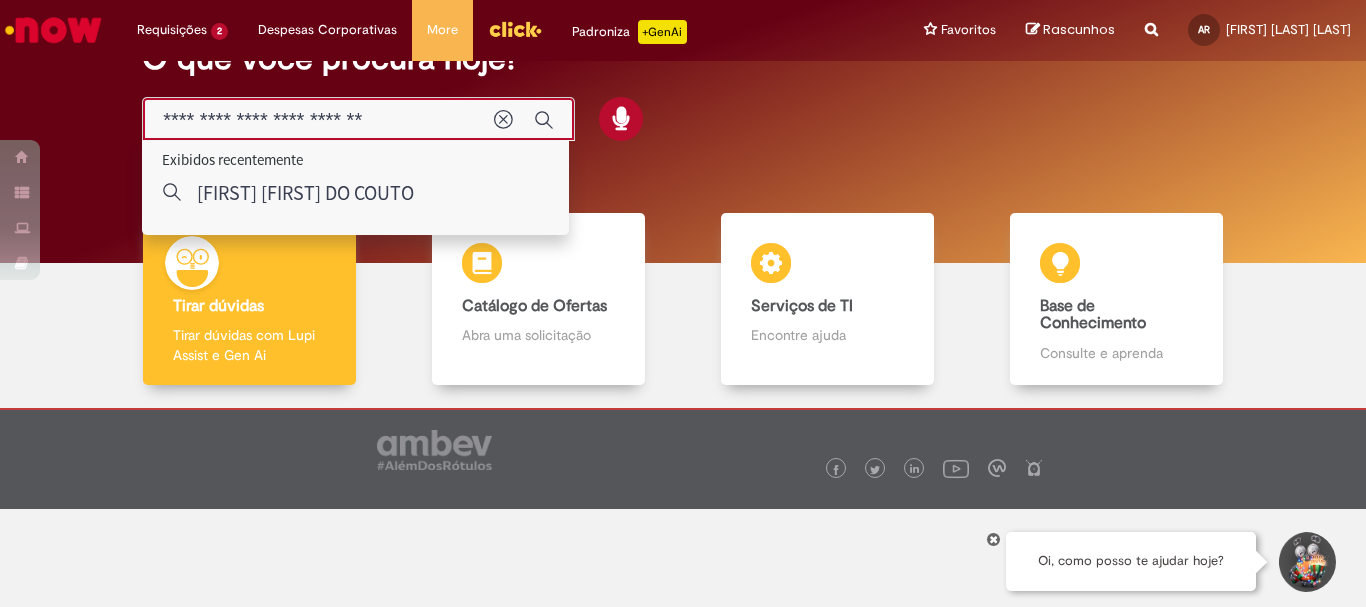 type on "**********" 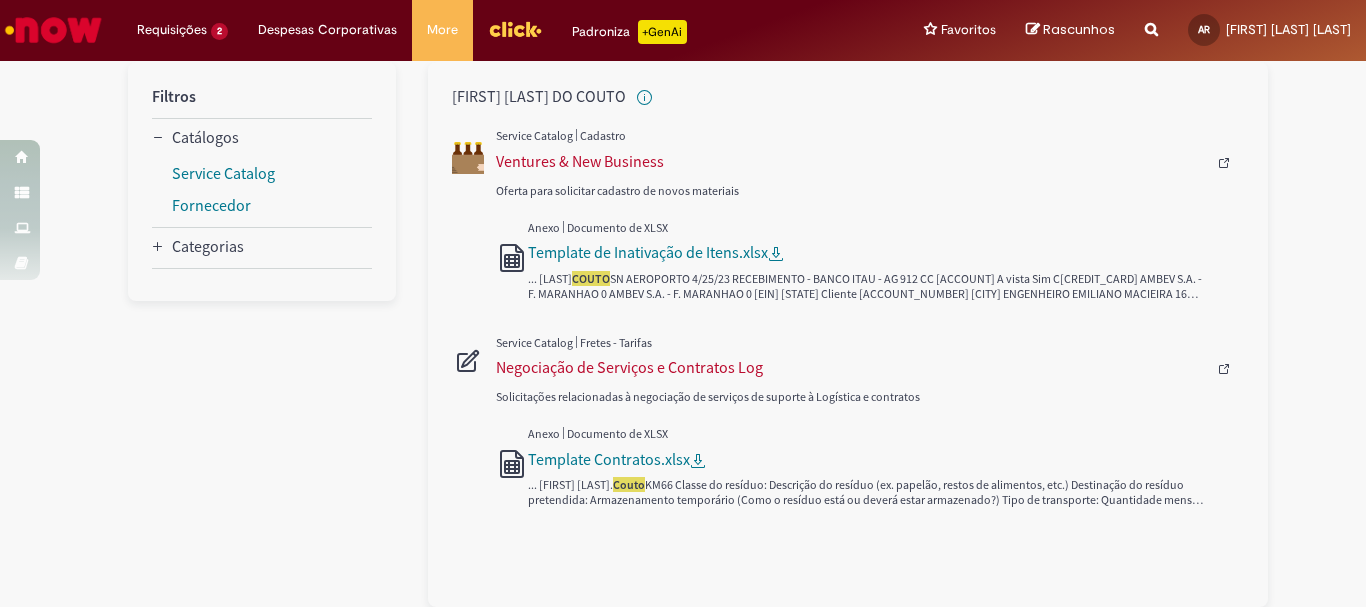 scroll, scrollTop: 0, scrollLeft: 0, axis: both 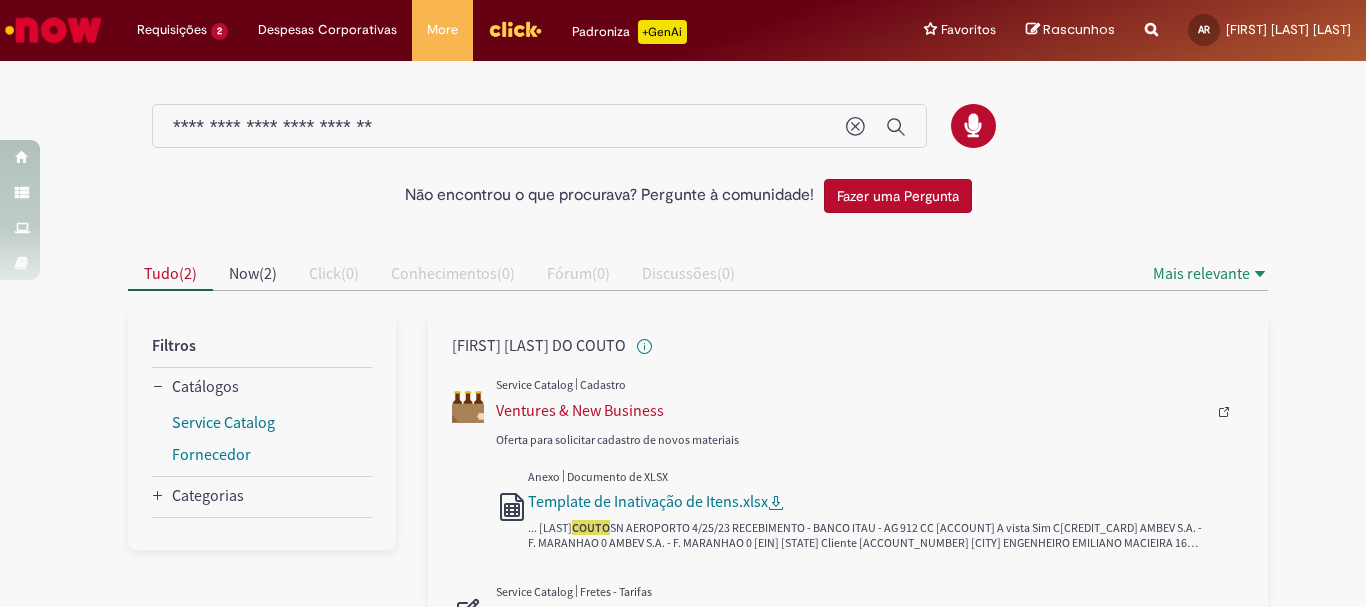 click at bounding box center [53, 30] 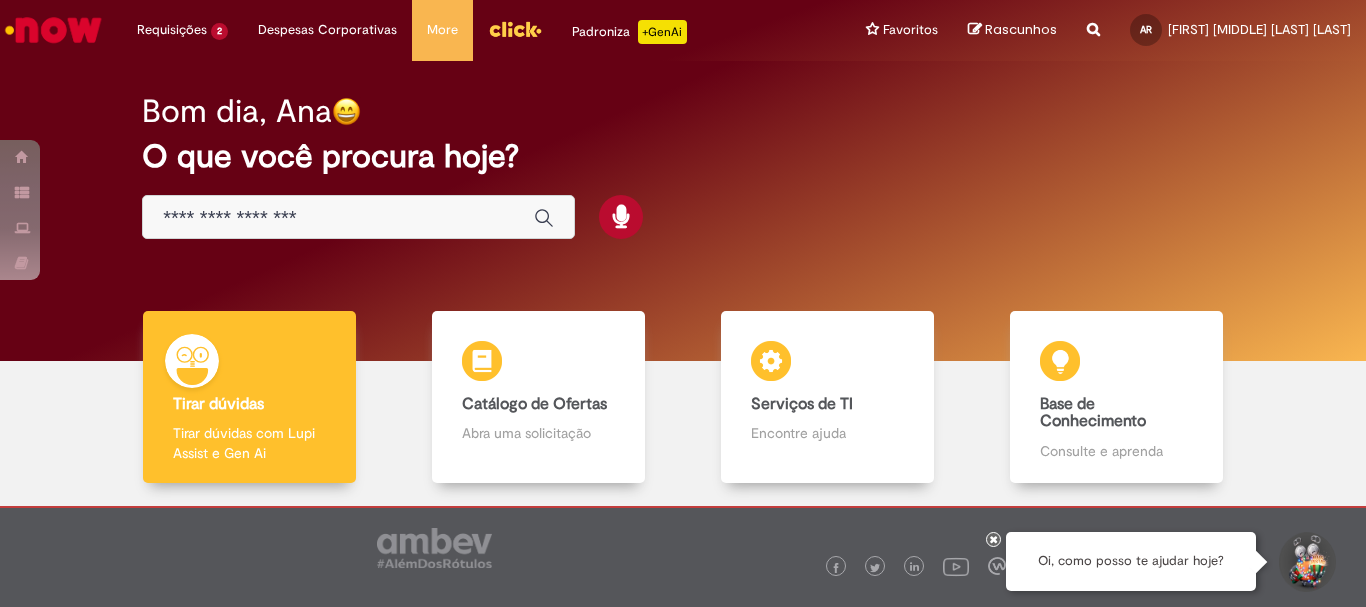 scroll, scrollTop: 0, scrollLeft: 0, axis: both 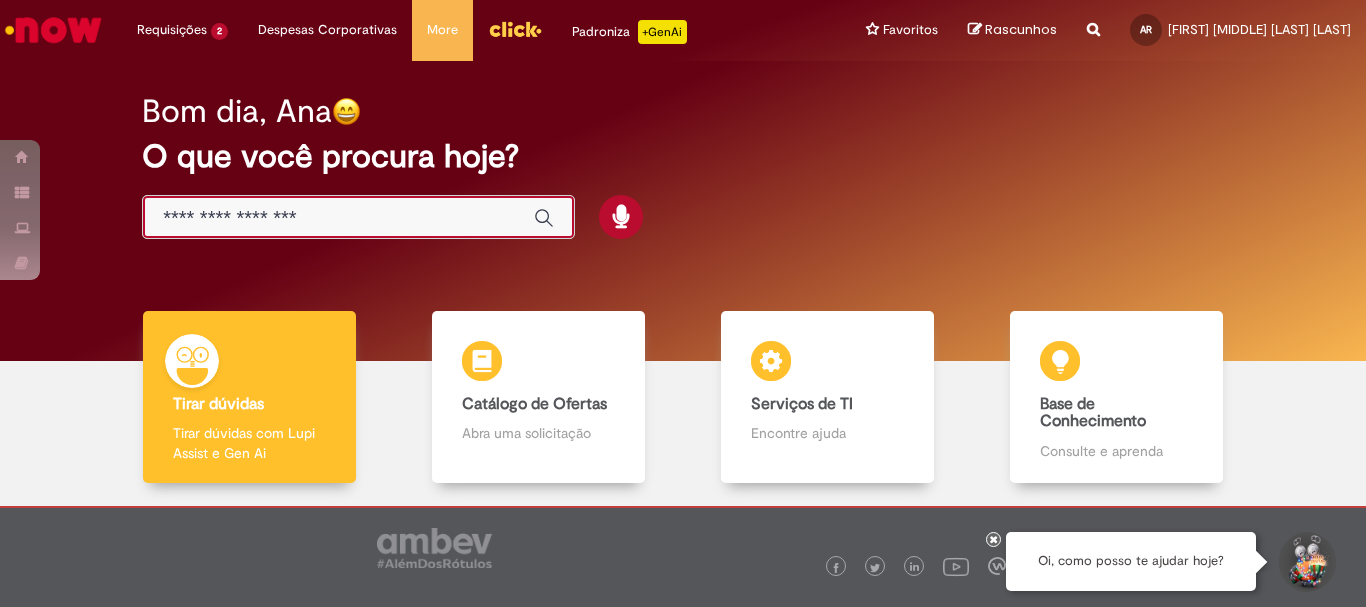 paste on "*********" 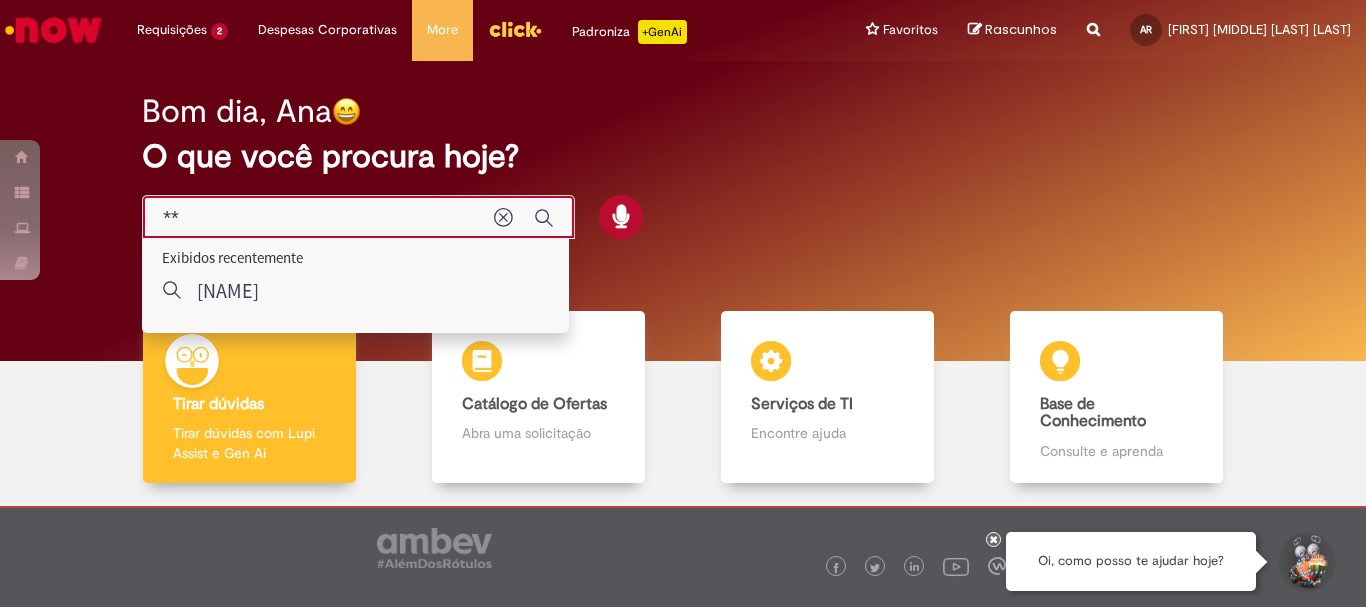 type on "*" 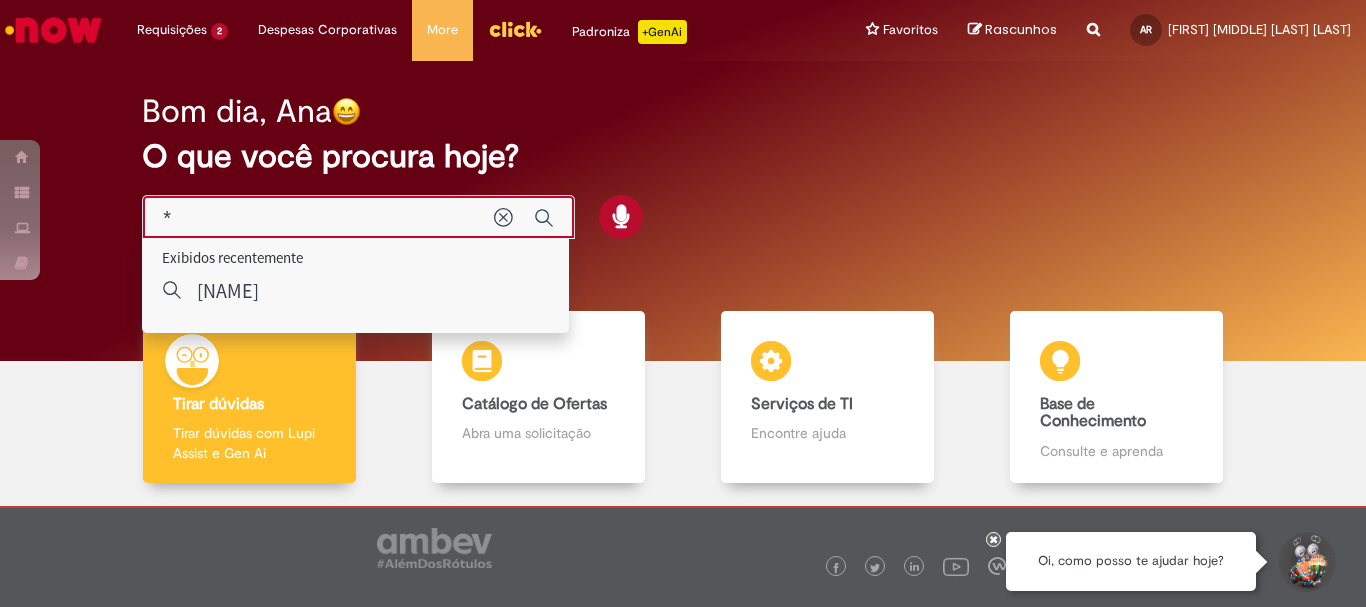 type 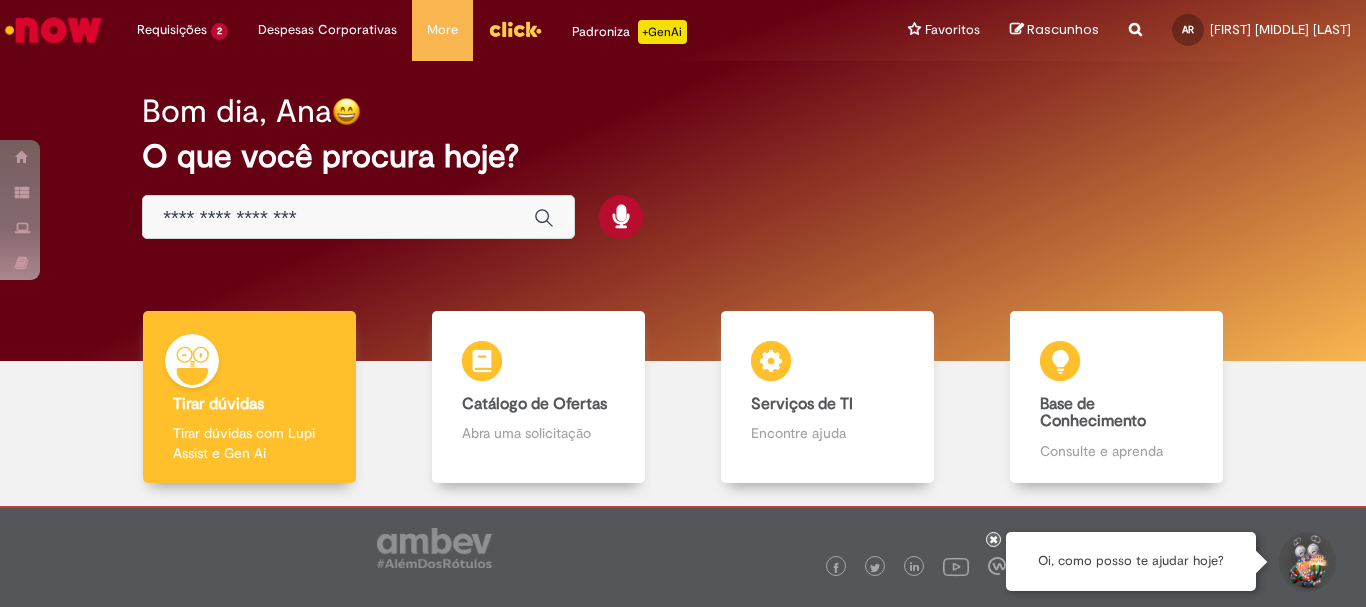 scroll, scrollTop: 0, scrollLeft: 0, axis: both 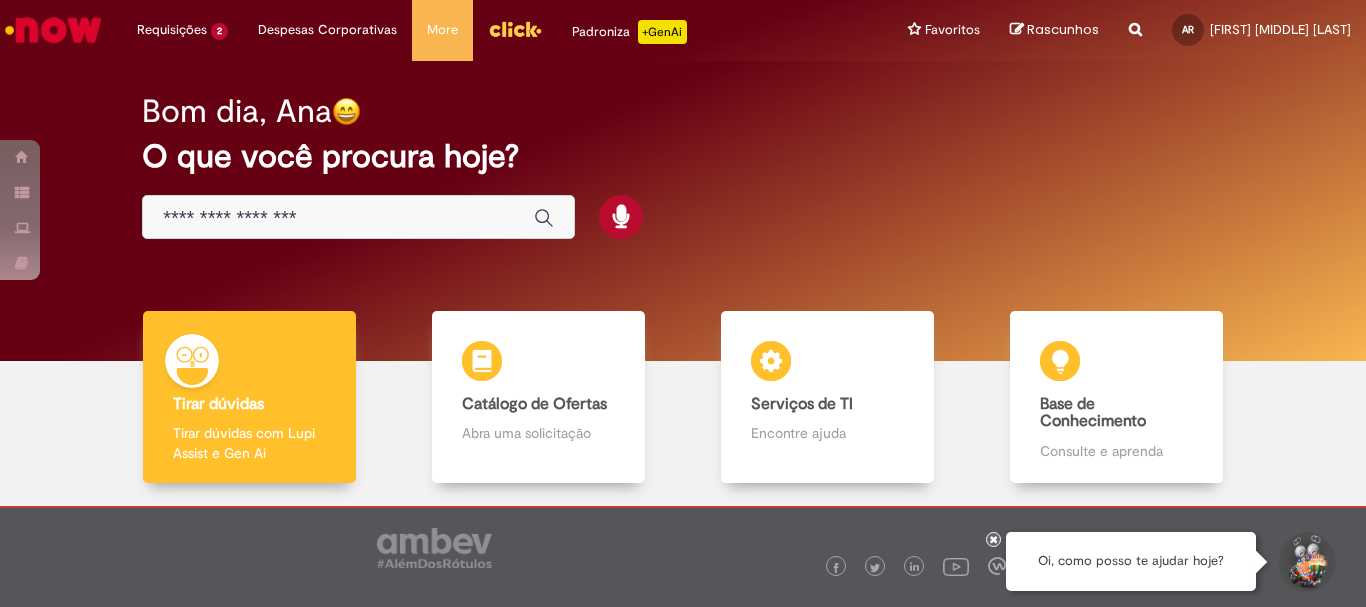 click at bounding box center [1135, 18] 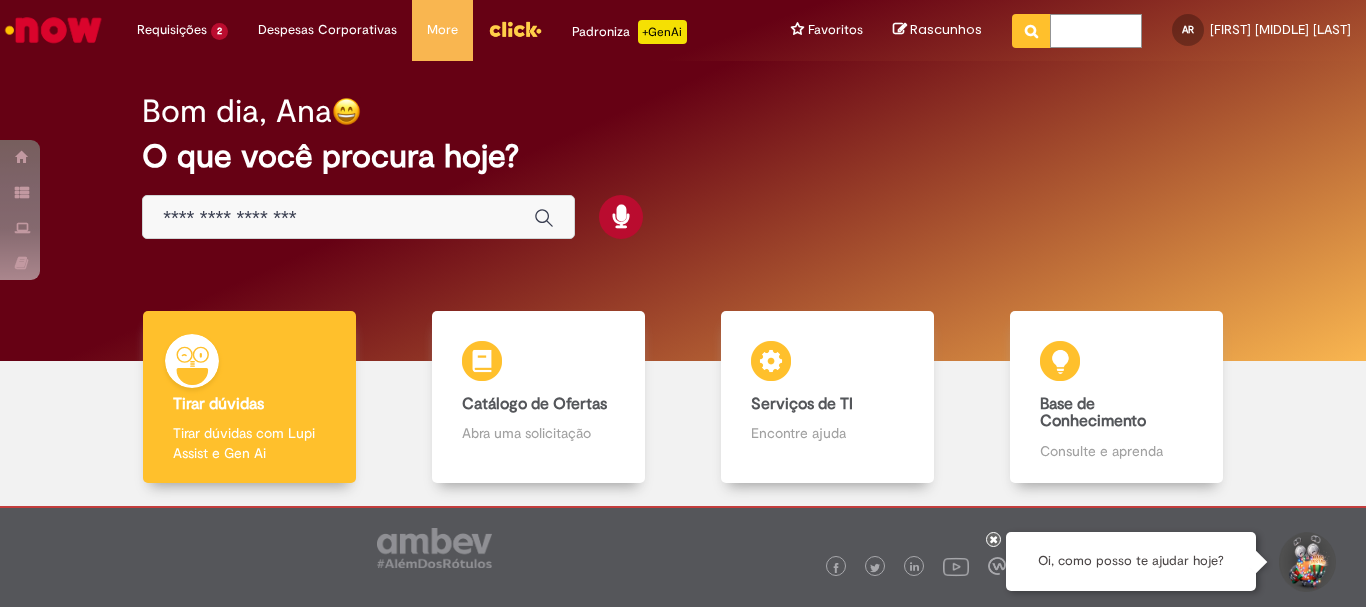 click at bounding box center (1096, 31) 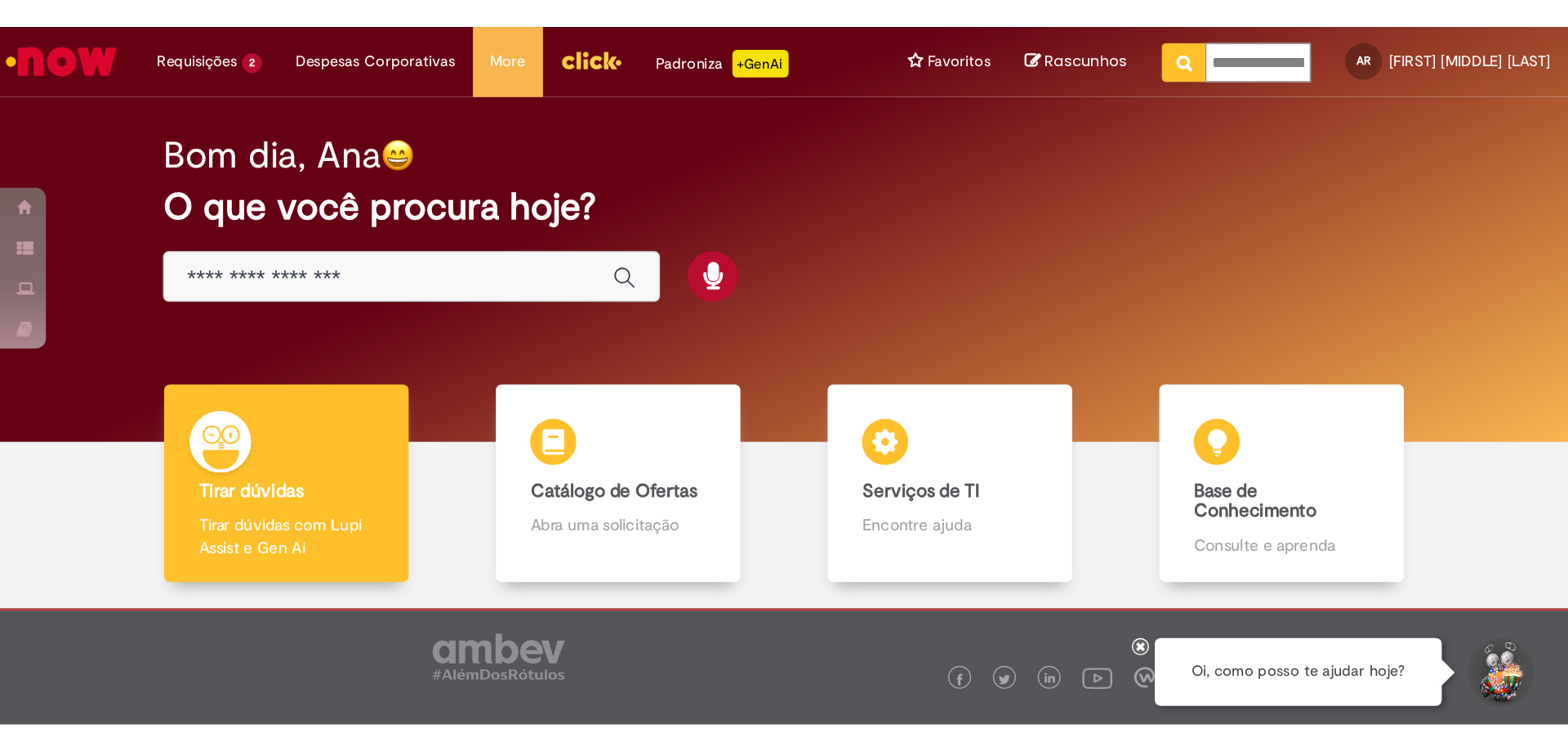 scroll, scrollTop: 0, scrollLeft: 116, axis: horizontal 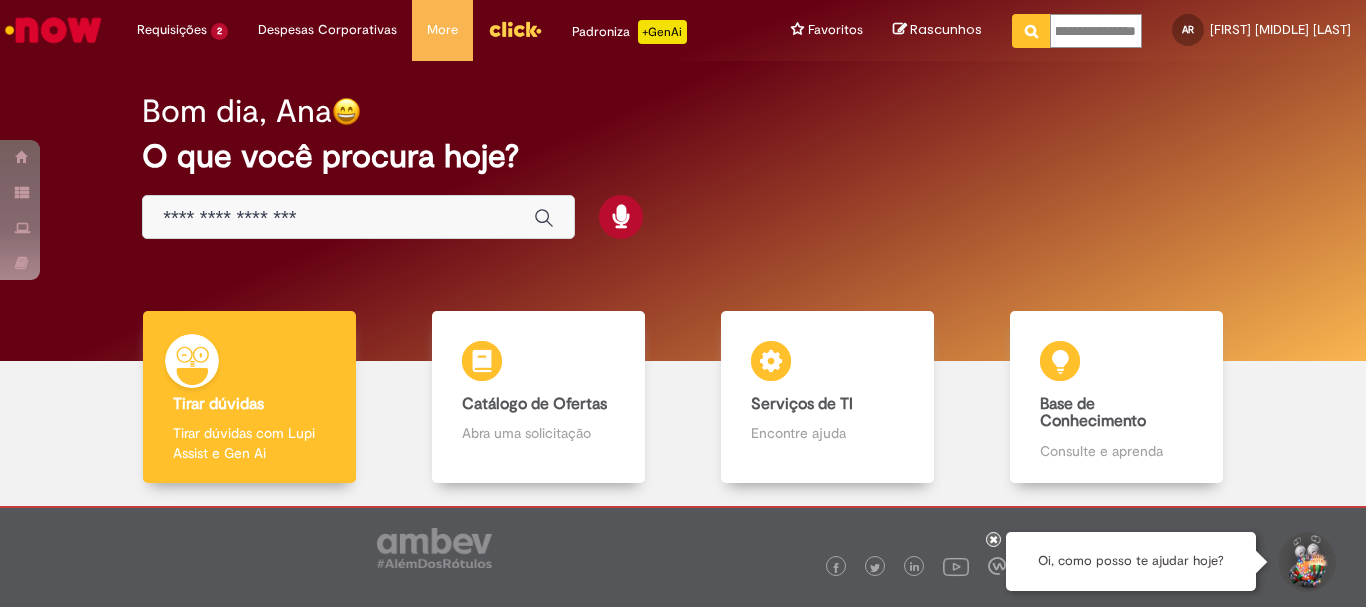 click at bounding box center (1031, 31) 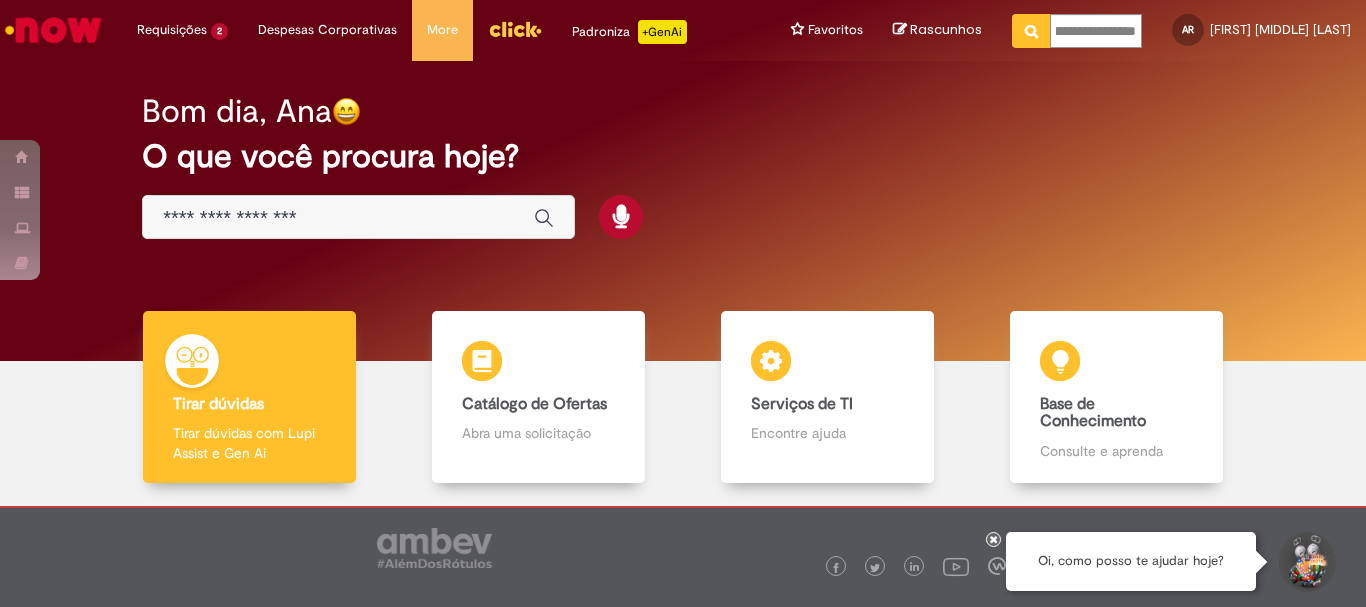 type on "**********" 